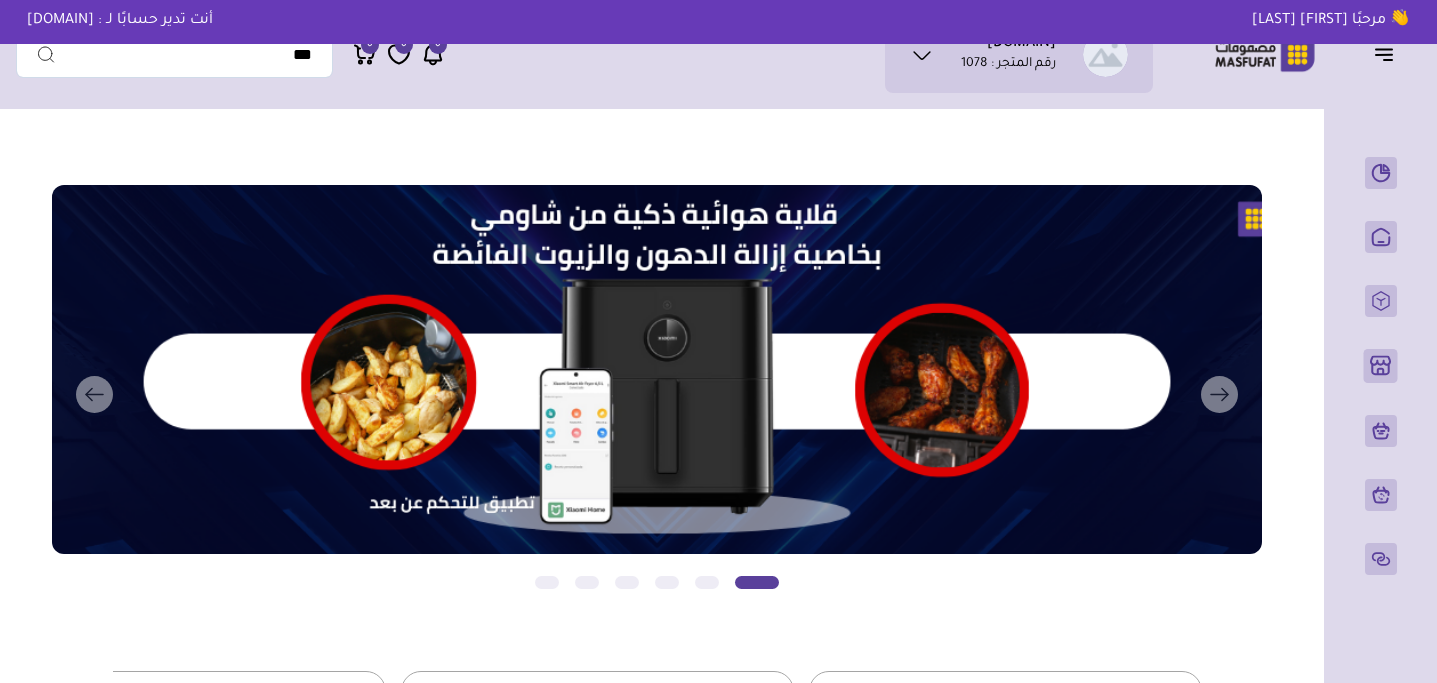 scroll, scrollTop: 0, scrollLeft: 0, axis: both 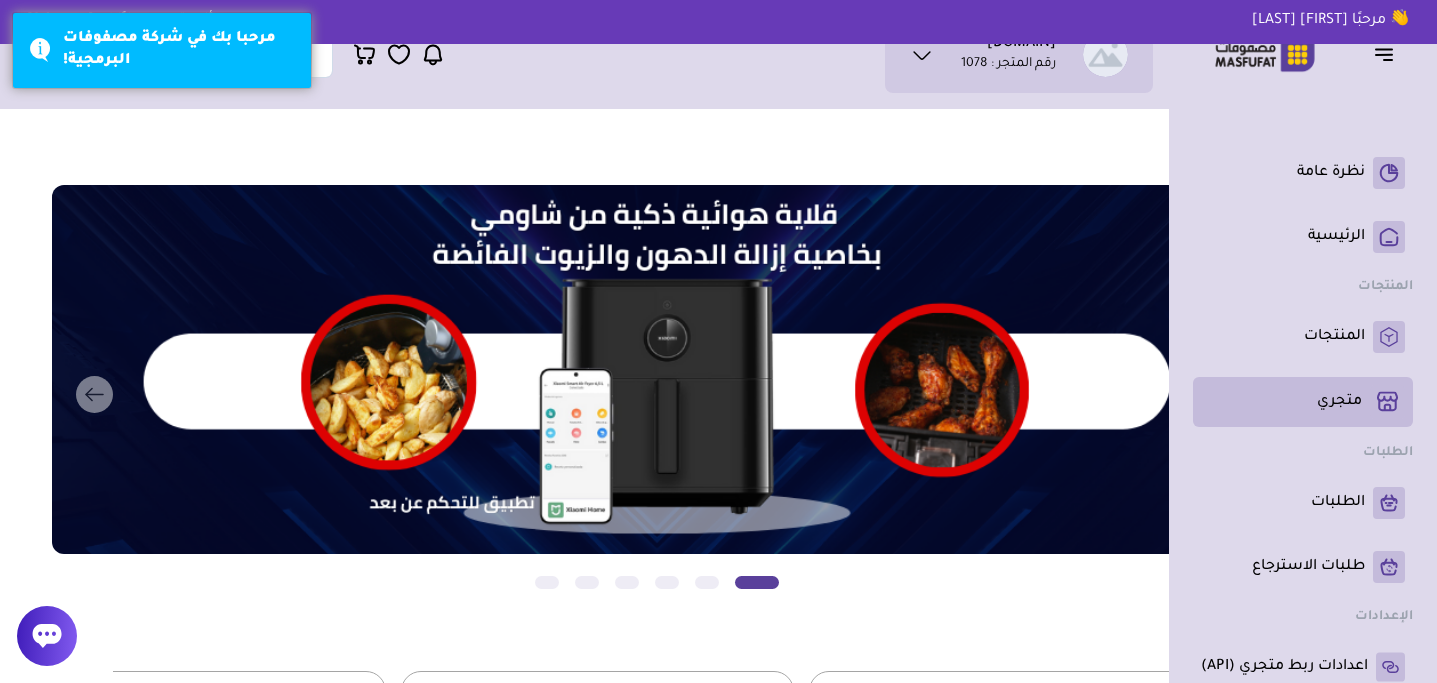 click 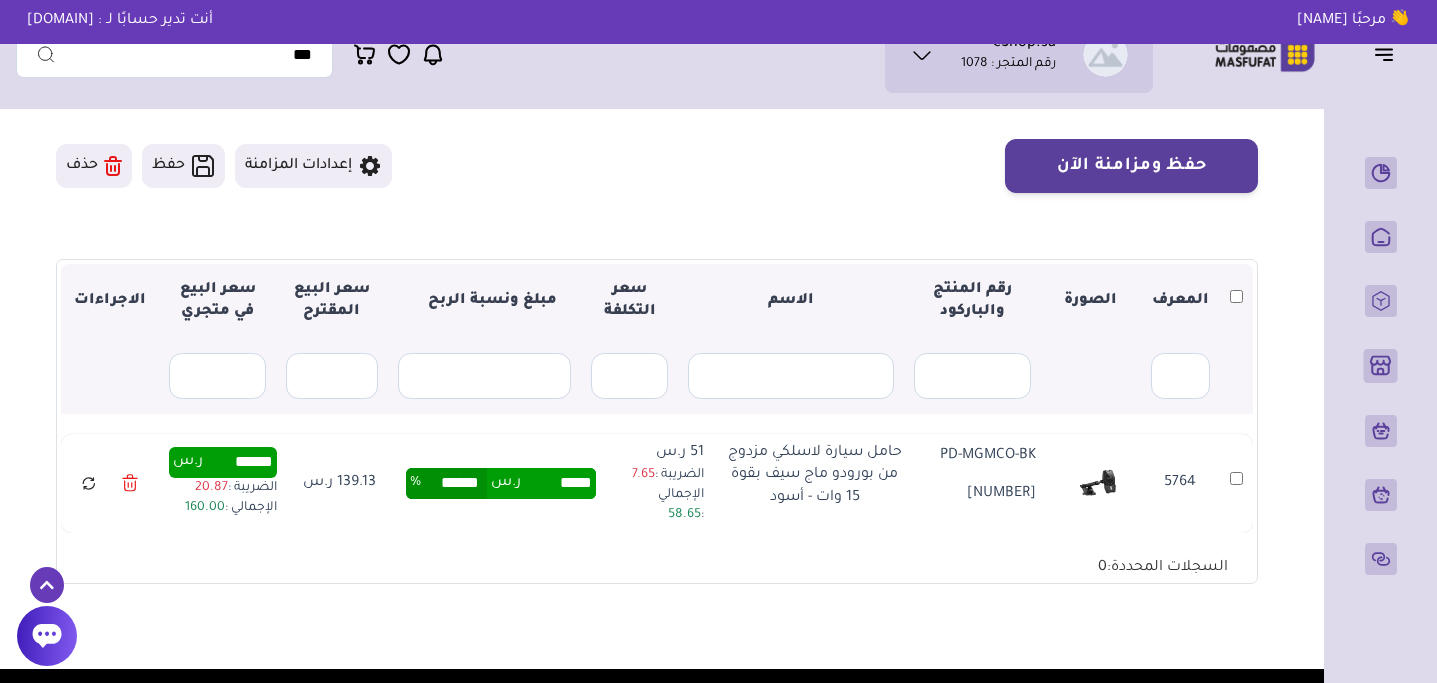 scroll, scrollTop: 0, scrollLeft: 0, axis: both 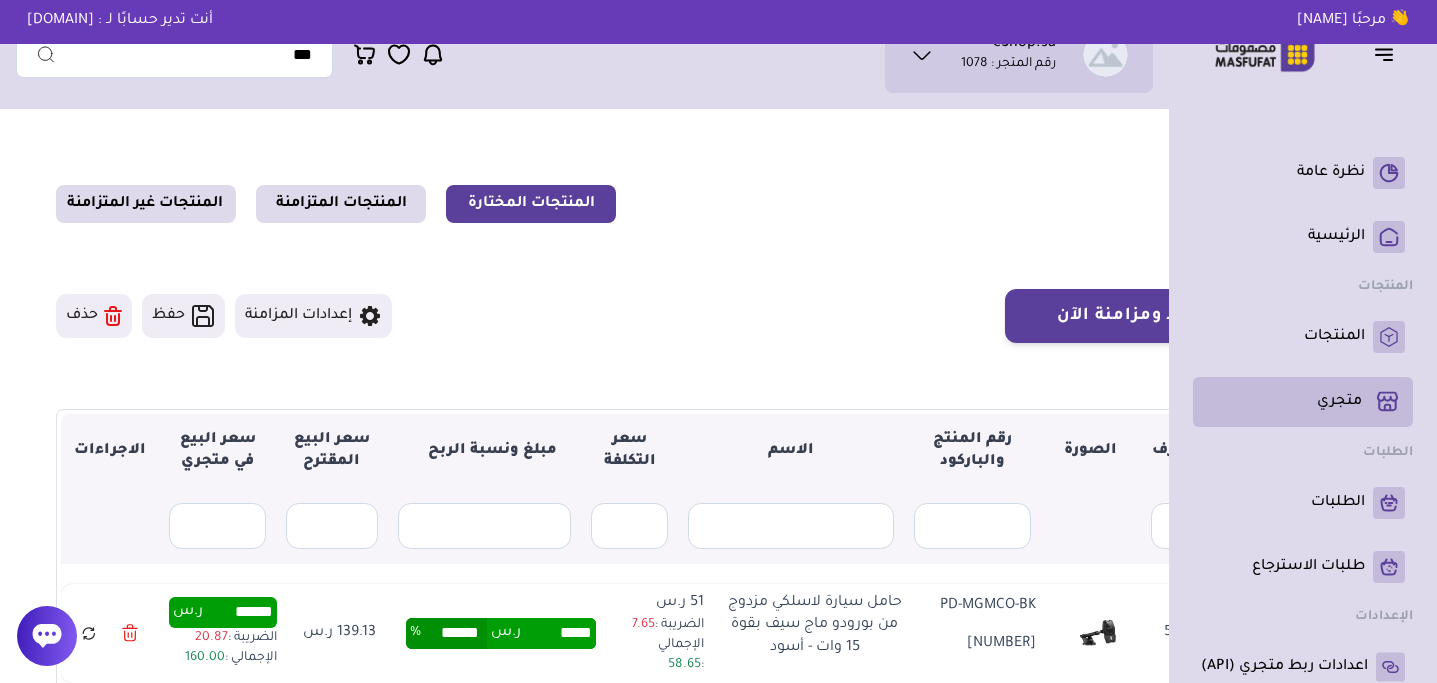click on "متجري  ( 0 )" at bounding box center (1339, 402) 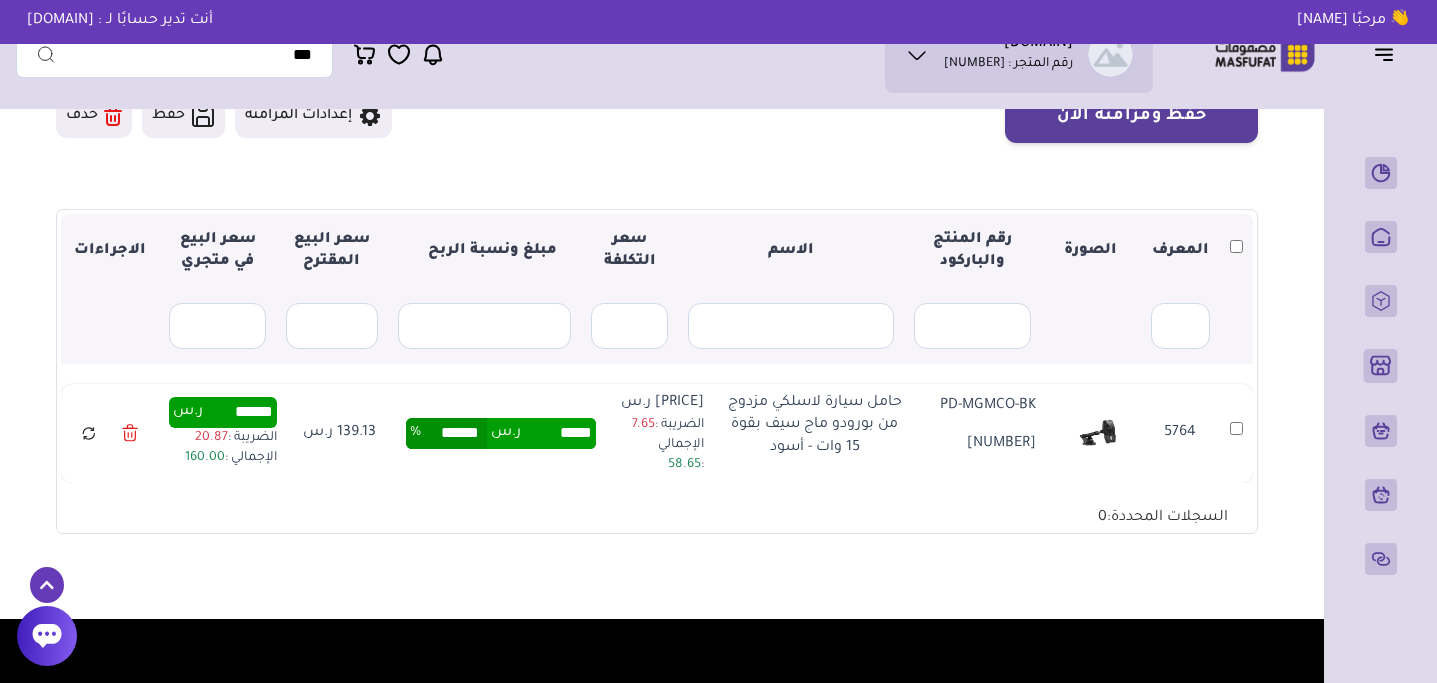 scroll, scrollTop: 0, scrollLeft: 0, axis: both 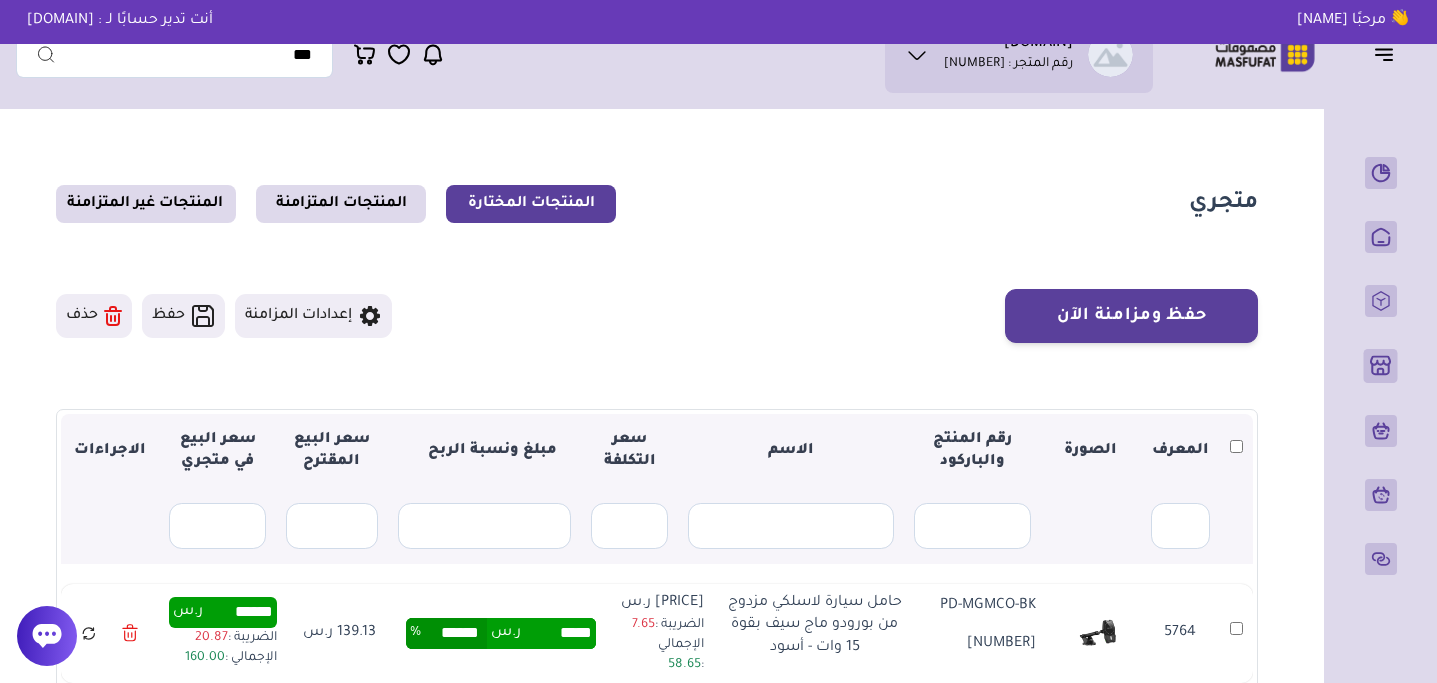 click on "متجري
المنتجات المختارة
المنتجات المتزامنة
المنتجات غير المتزامنة
حفظ ومزامنة الآن
▼   0" at bounding box center [657, 459] 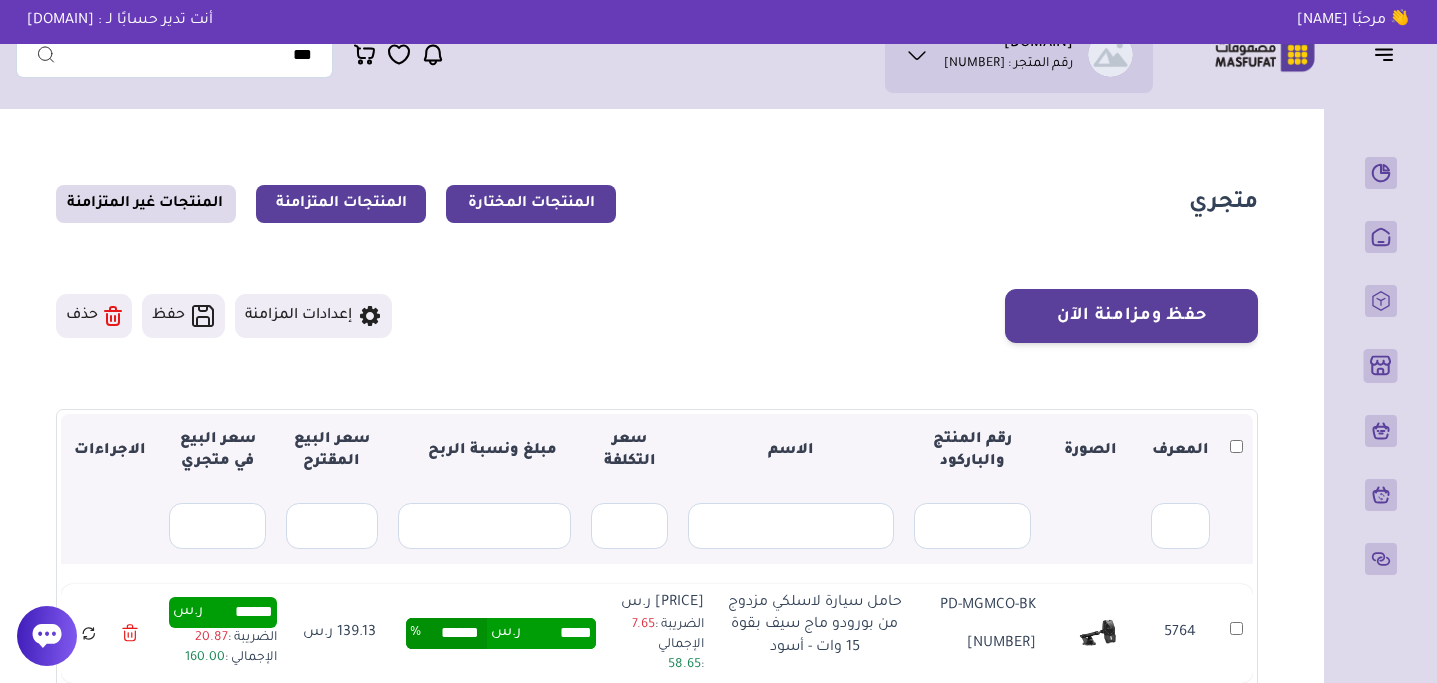 click on "المنتجات المتزامنة" at bounding box center (341, 204) 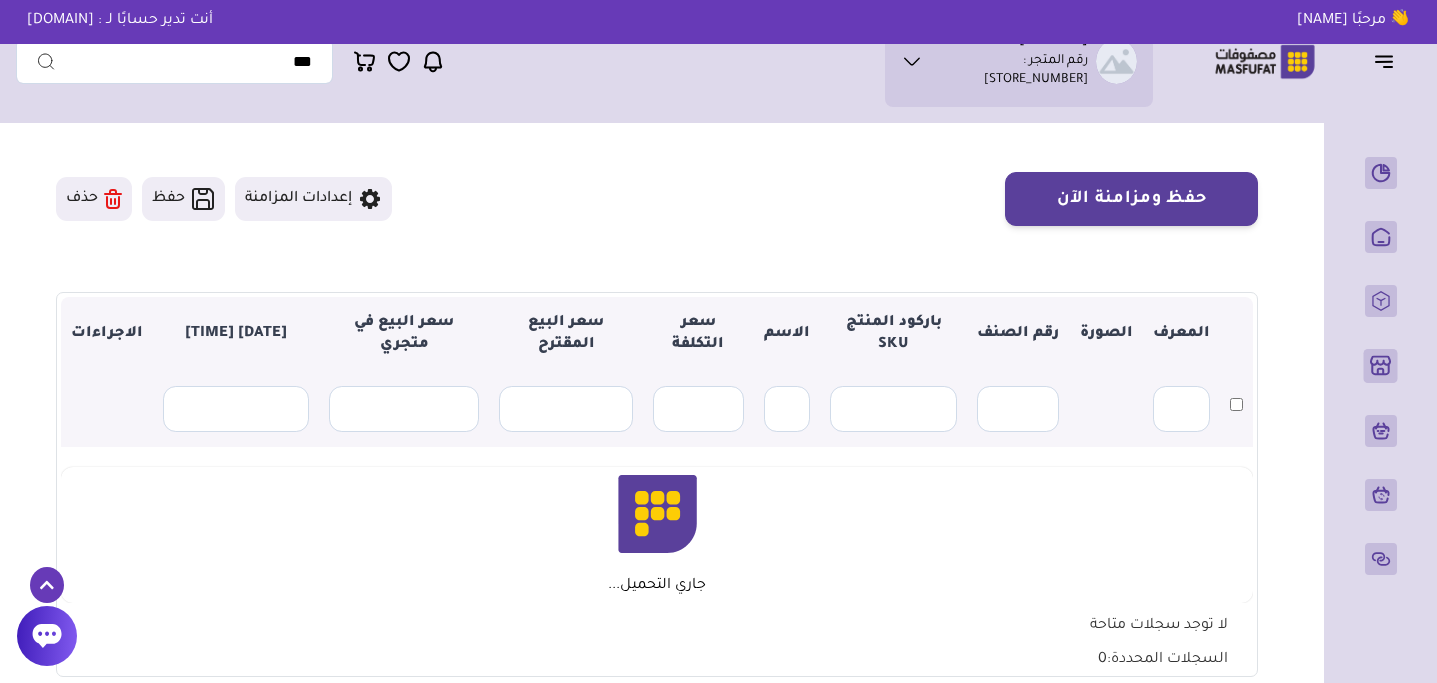 scroll, scrollTop: 118, scrollLeft: 0, axis: vertical 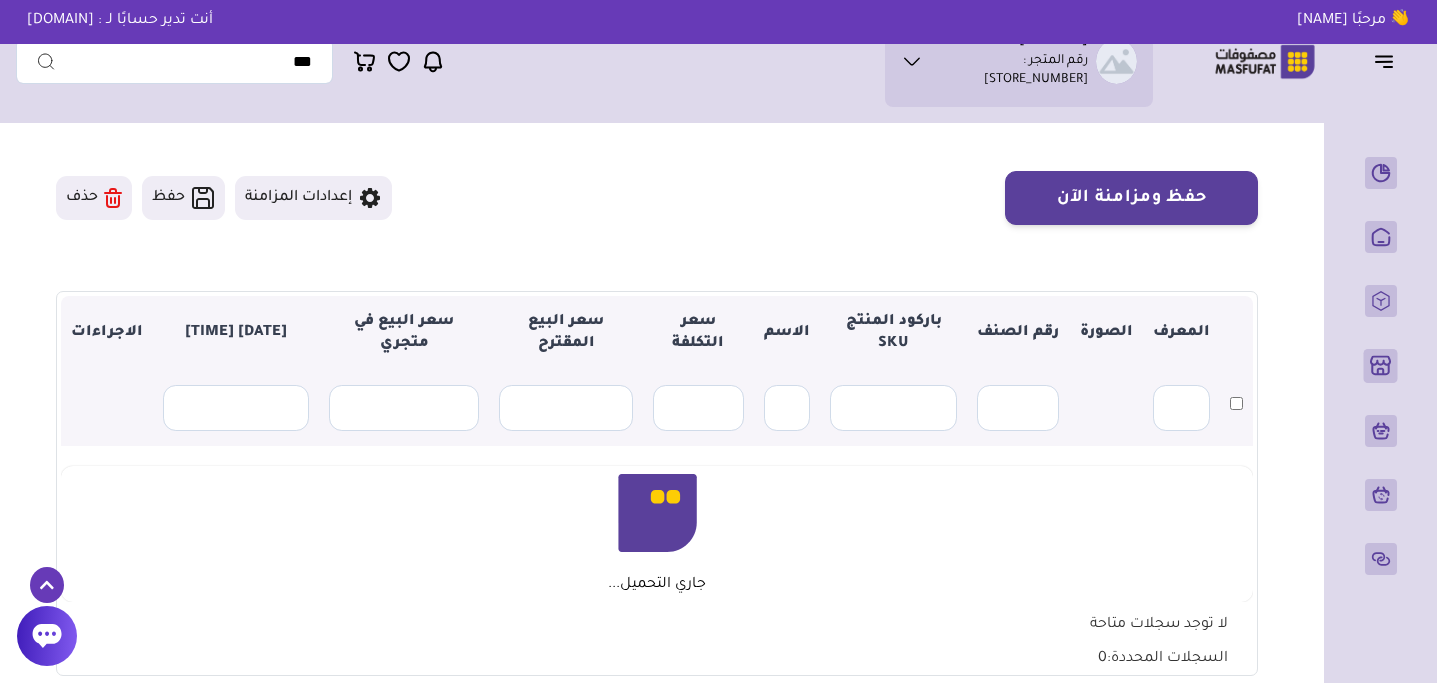 click 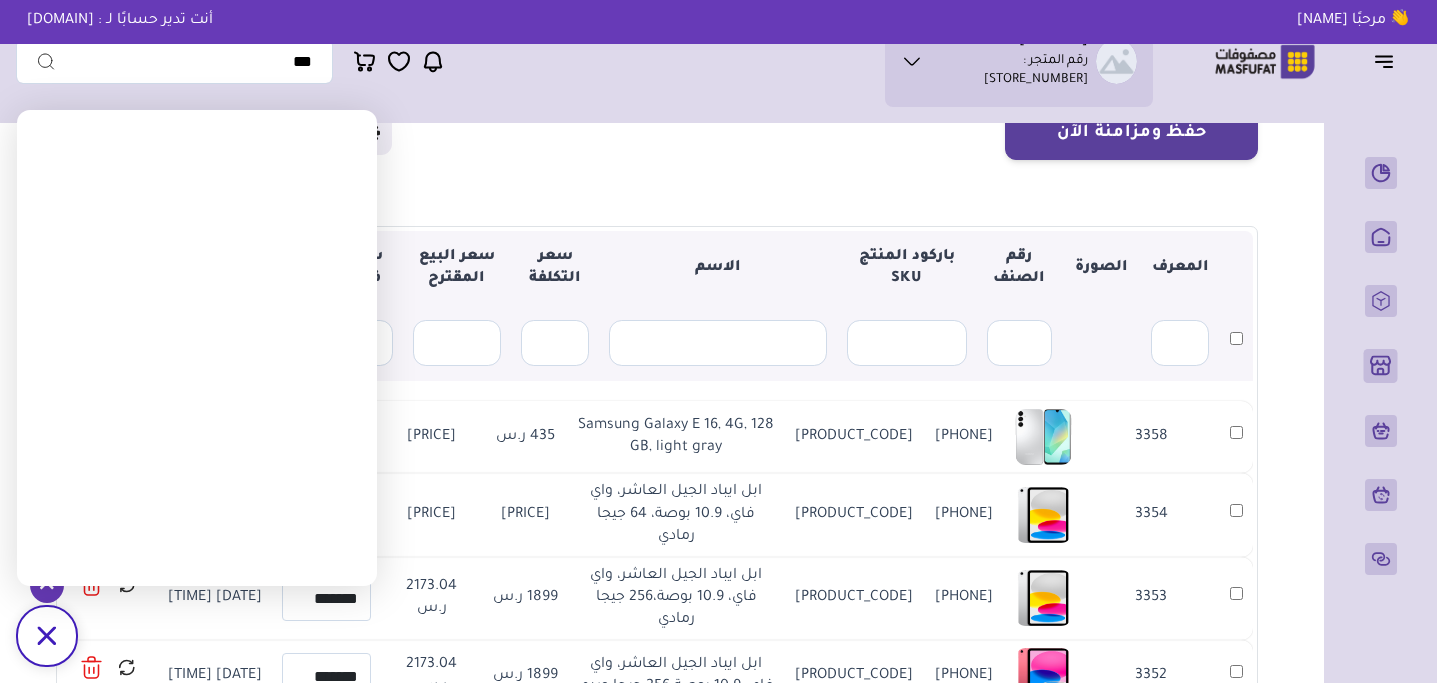 scroll, scrollTop: 189, scrollLeft: 0, axis: vertical 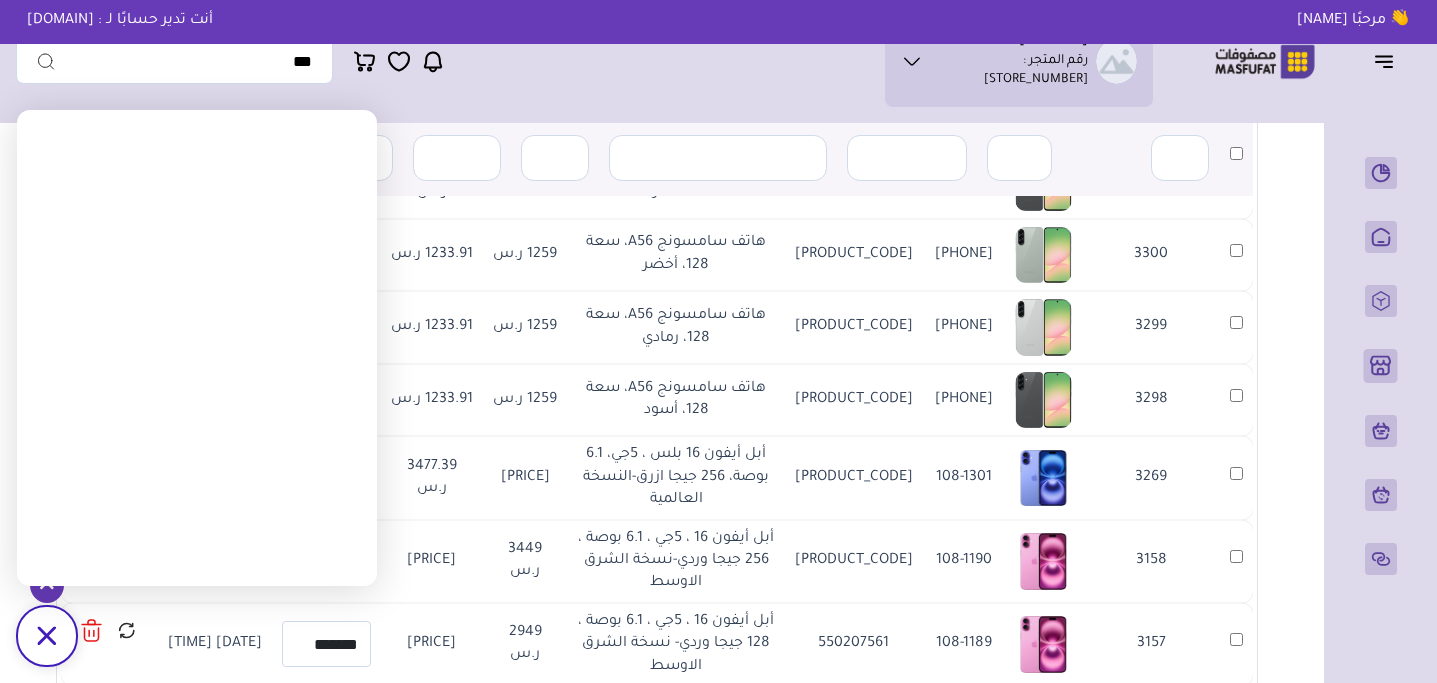 click on "أبل أيفون 16  بلس ، 5جي، 6.7 بوصة، 256 جيجا  ازرق-النسخة العالمية" at bounding box center (676, 477) 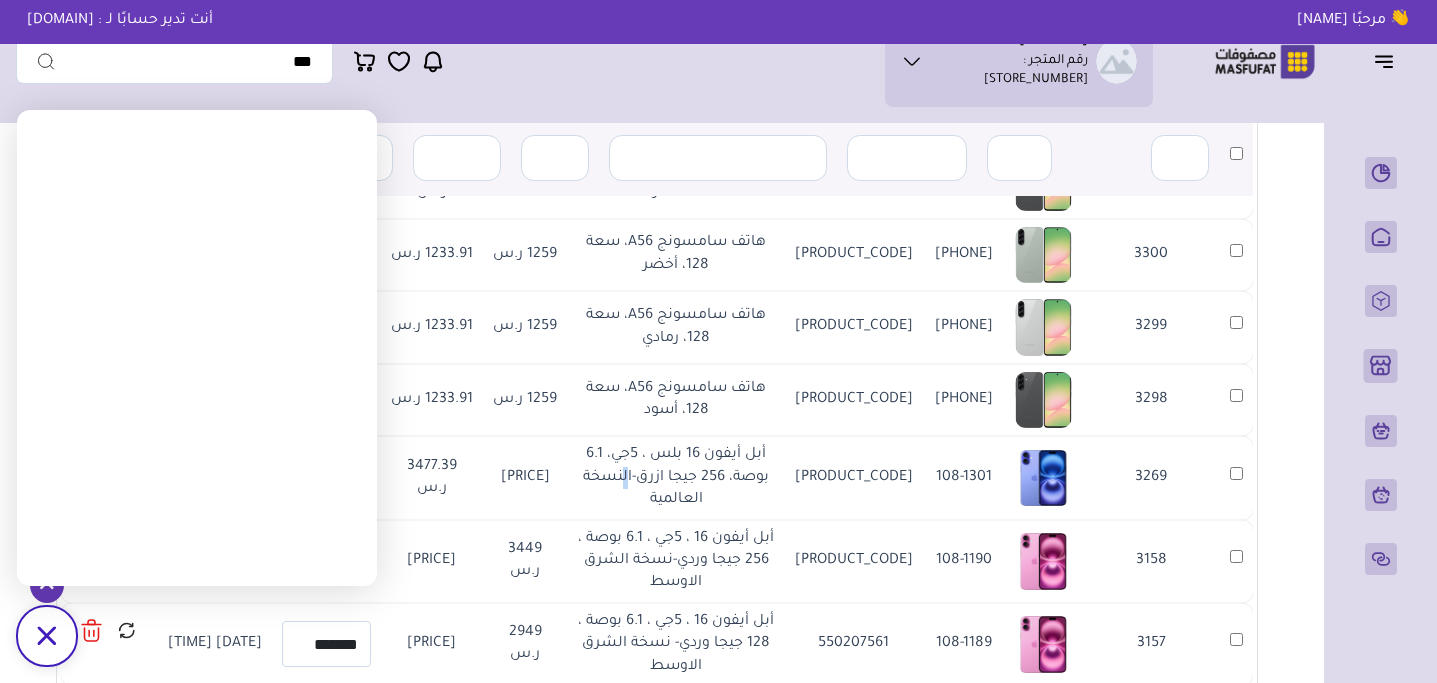click on "أبل أيفون 16  بلس ، 5جي، 6.7 بوصة، 256 جيجا  ازرق-النسخة العالمية" at bounding box center [676, 477] 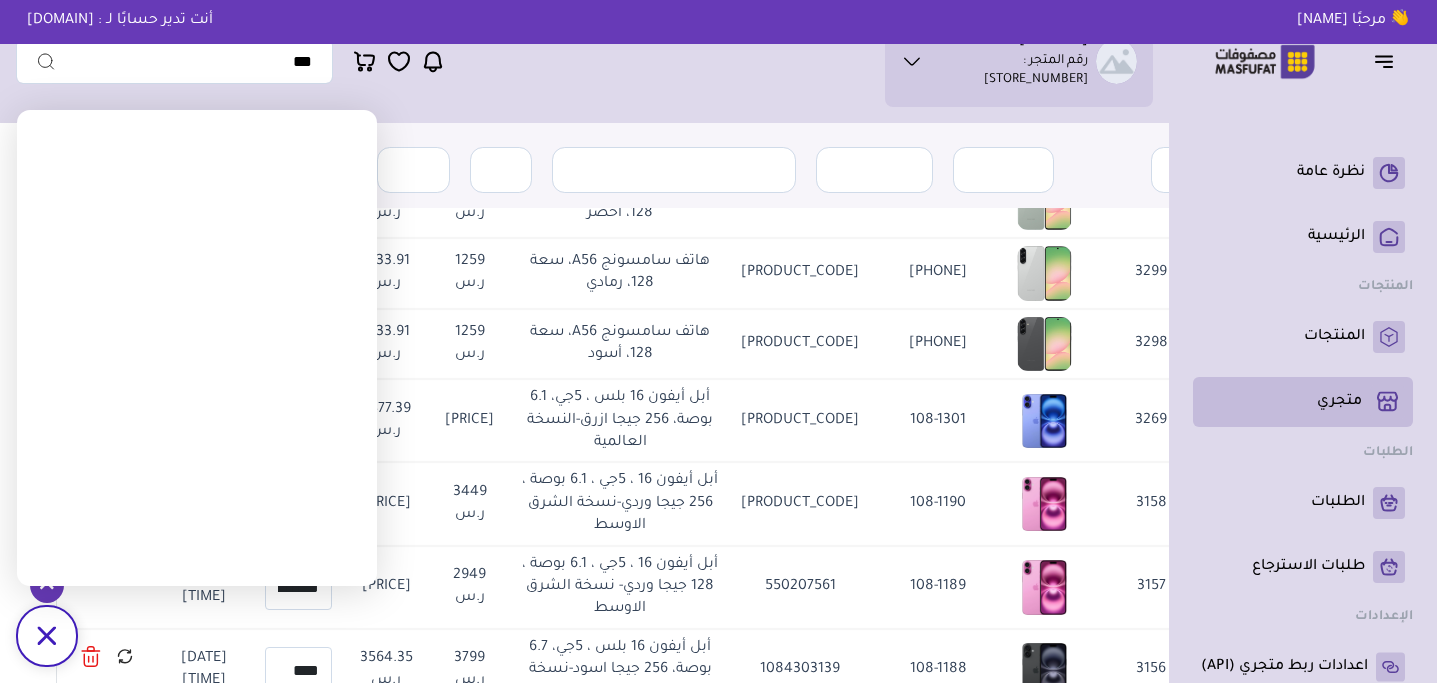 click on "متجري  ( 0 )" at bounding box center (1303, 402) 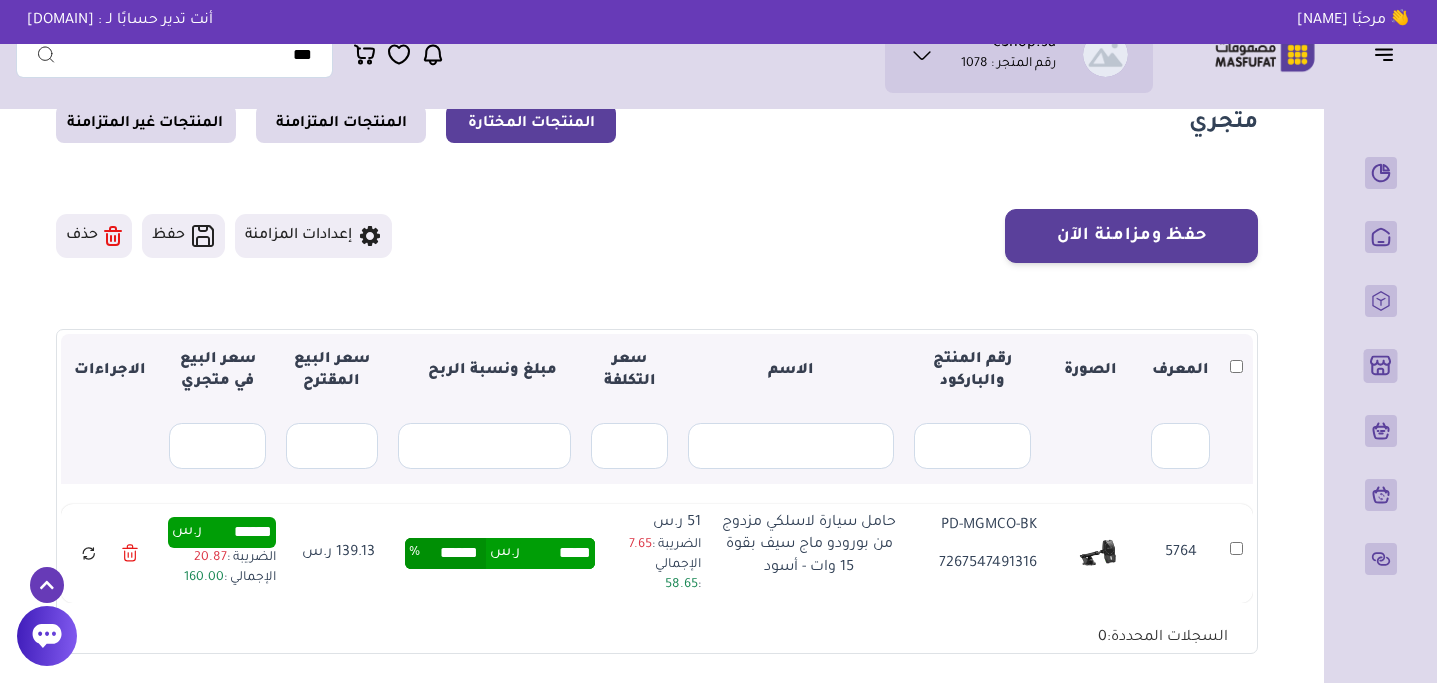 scroll, scrollTop: 76, scrollLeft: 0, axis: vertical 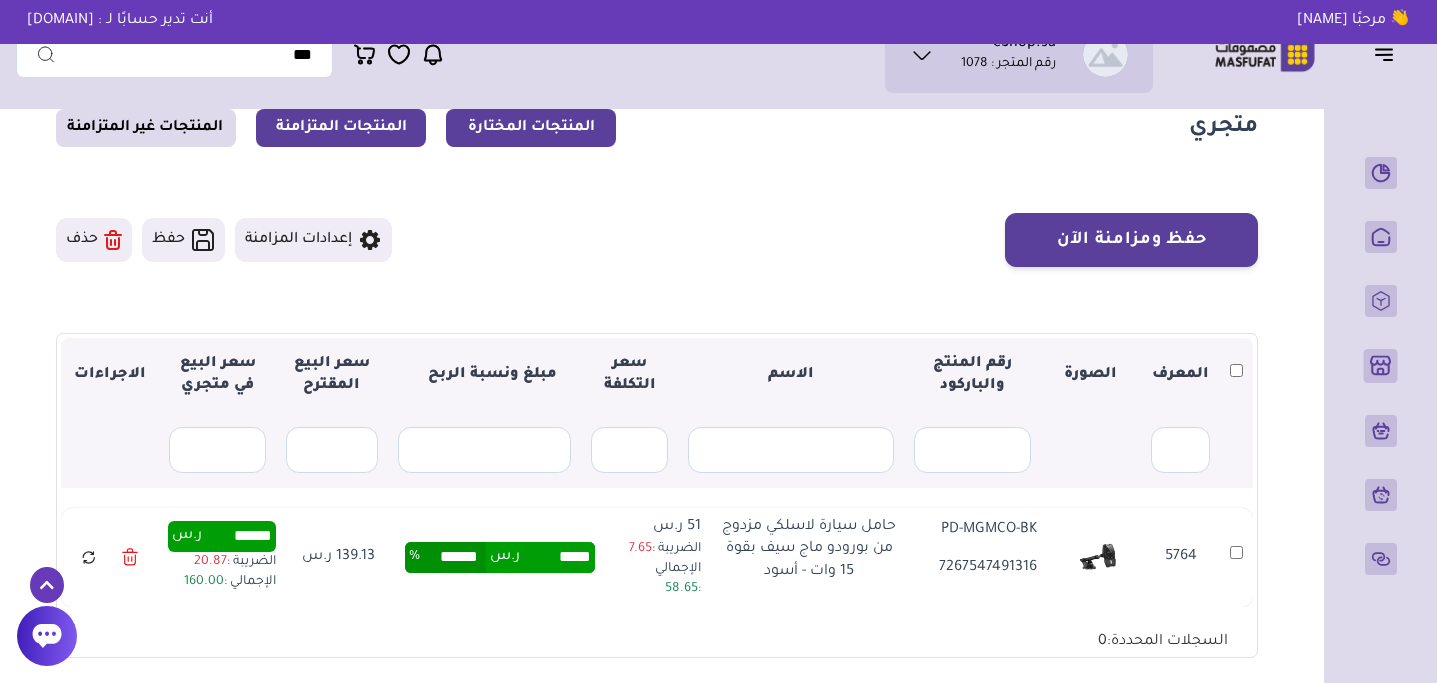 click on "المنتجات المتزامنة" at bounding box center [341, 128] 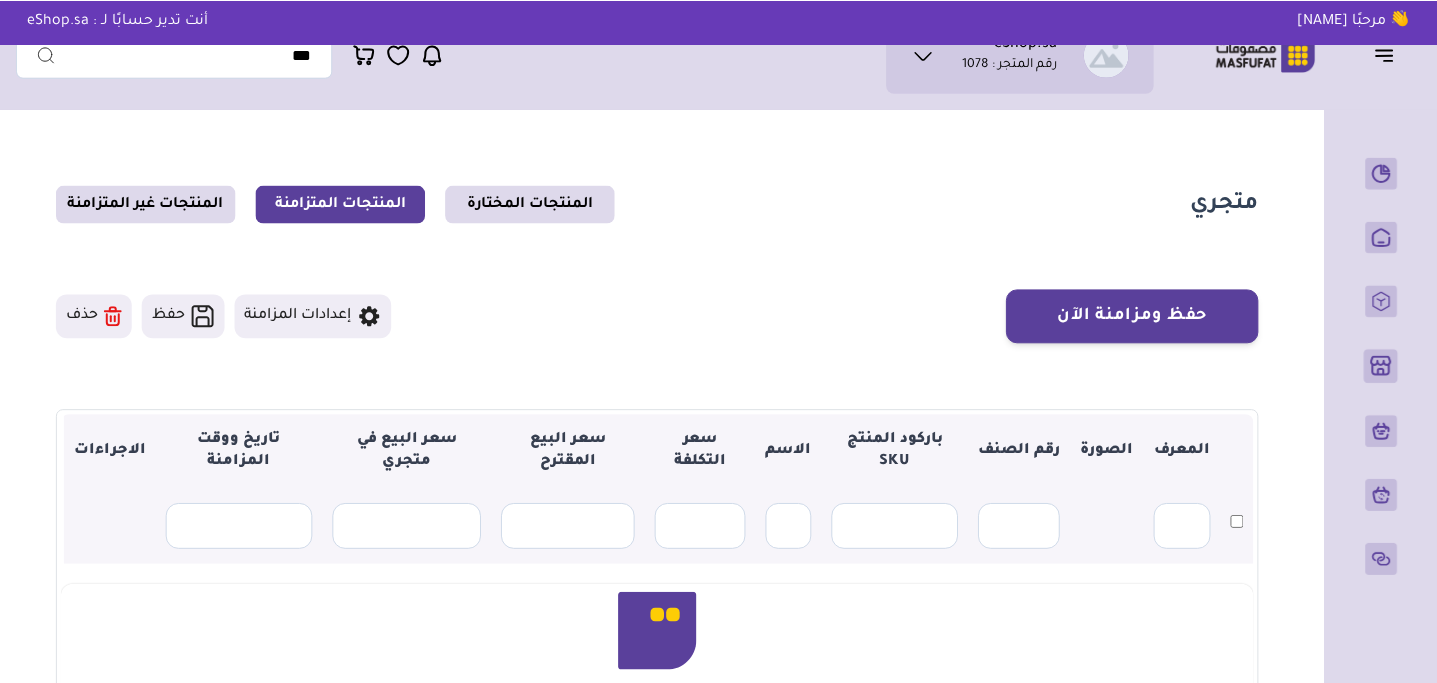 scroll, scrollTop: 0, scrollLeft: 0, axis: both 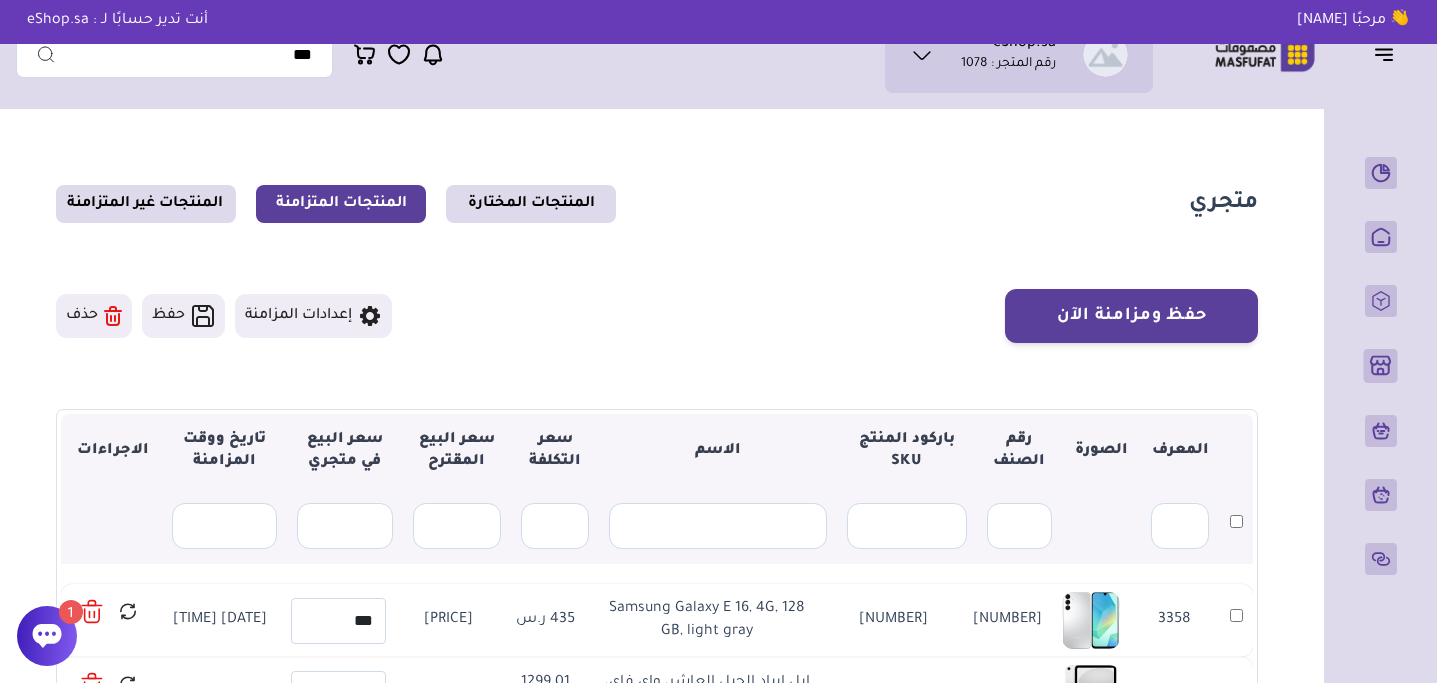 click 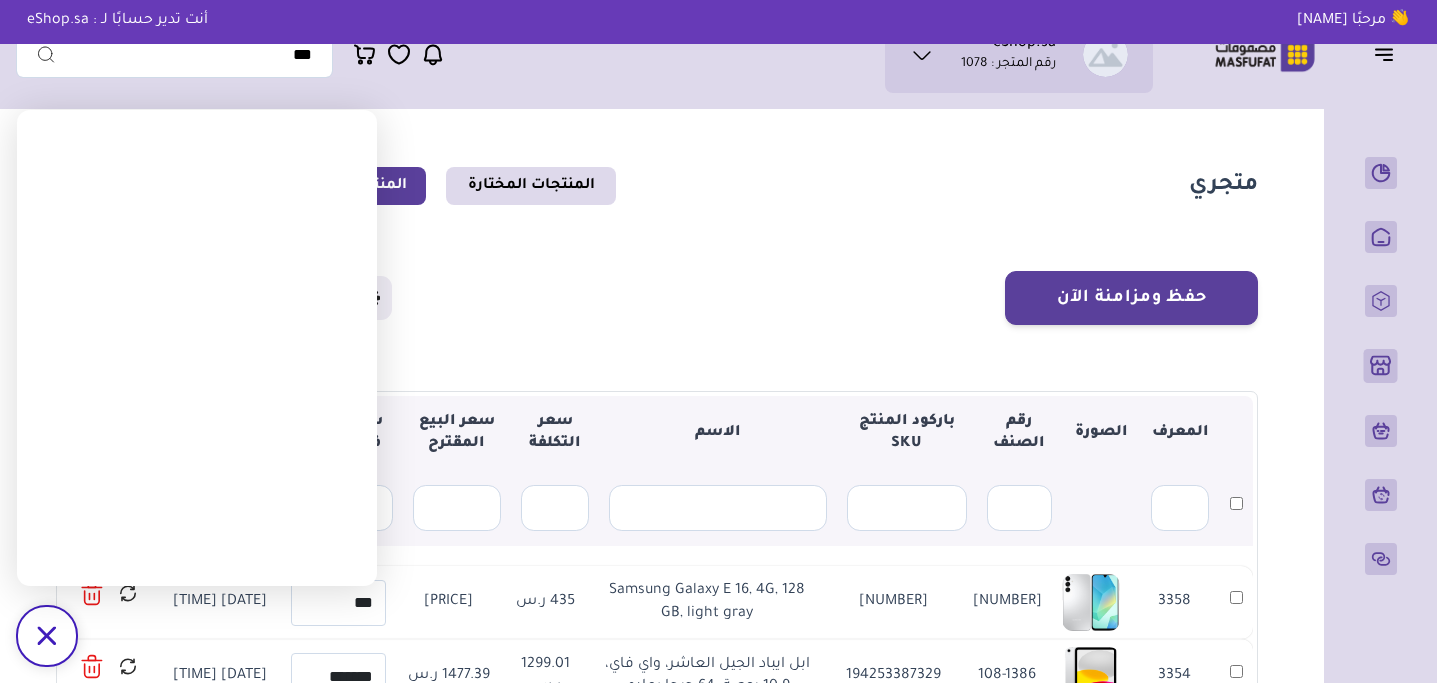 scroll, scrollTop: 15, scrollLeft: 0, axis: vertical 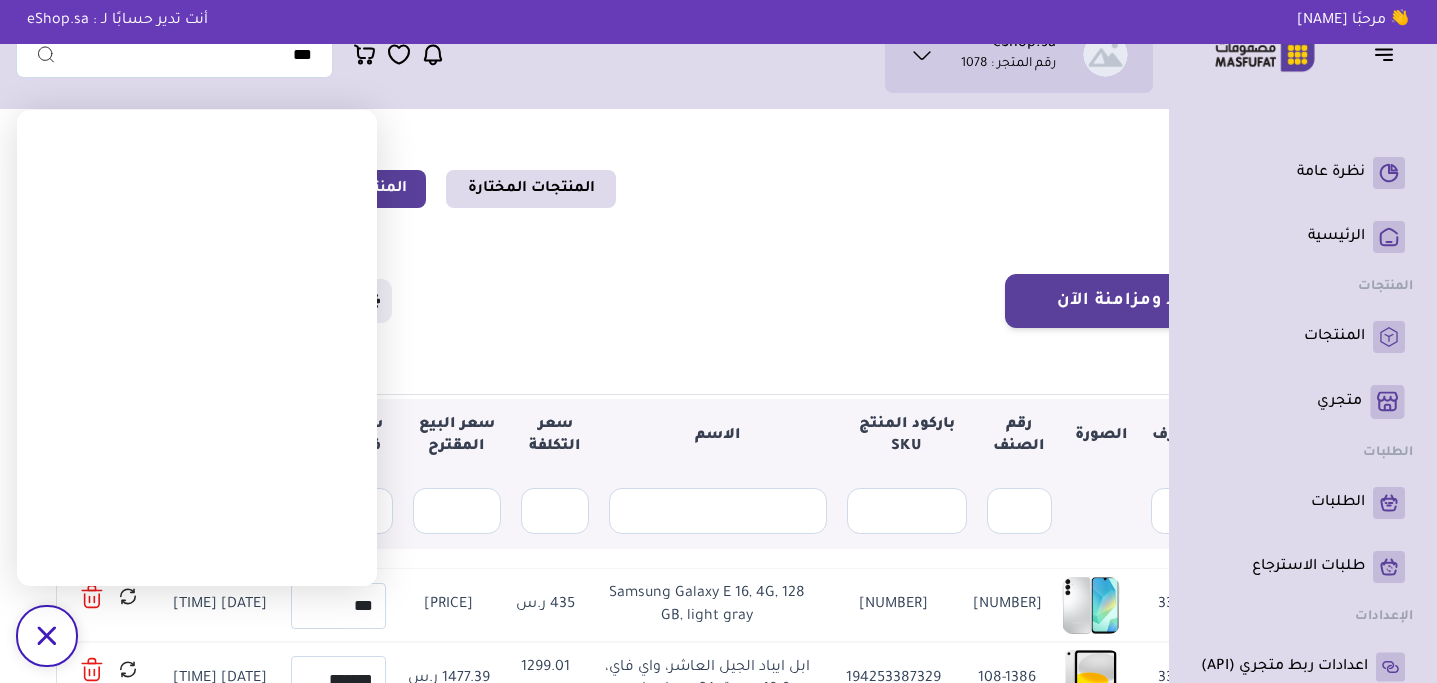 click on "الإعدادات" at bounding box center (1384, 617) 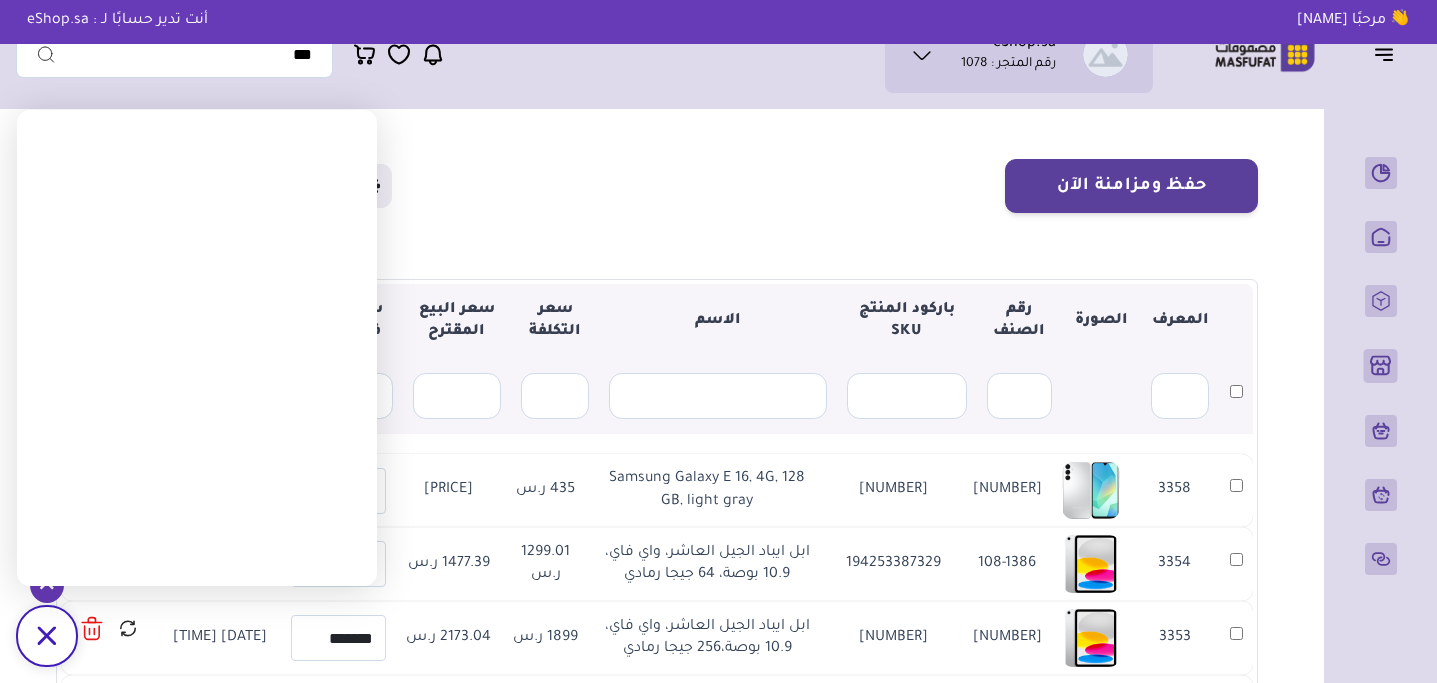 scroll, scrollTop: 129, scrollLeft: 0, axis: vertical 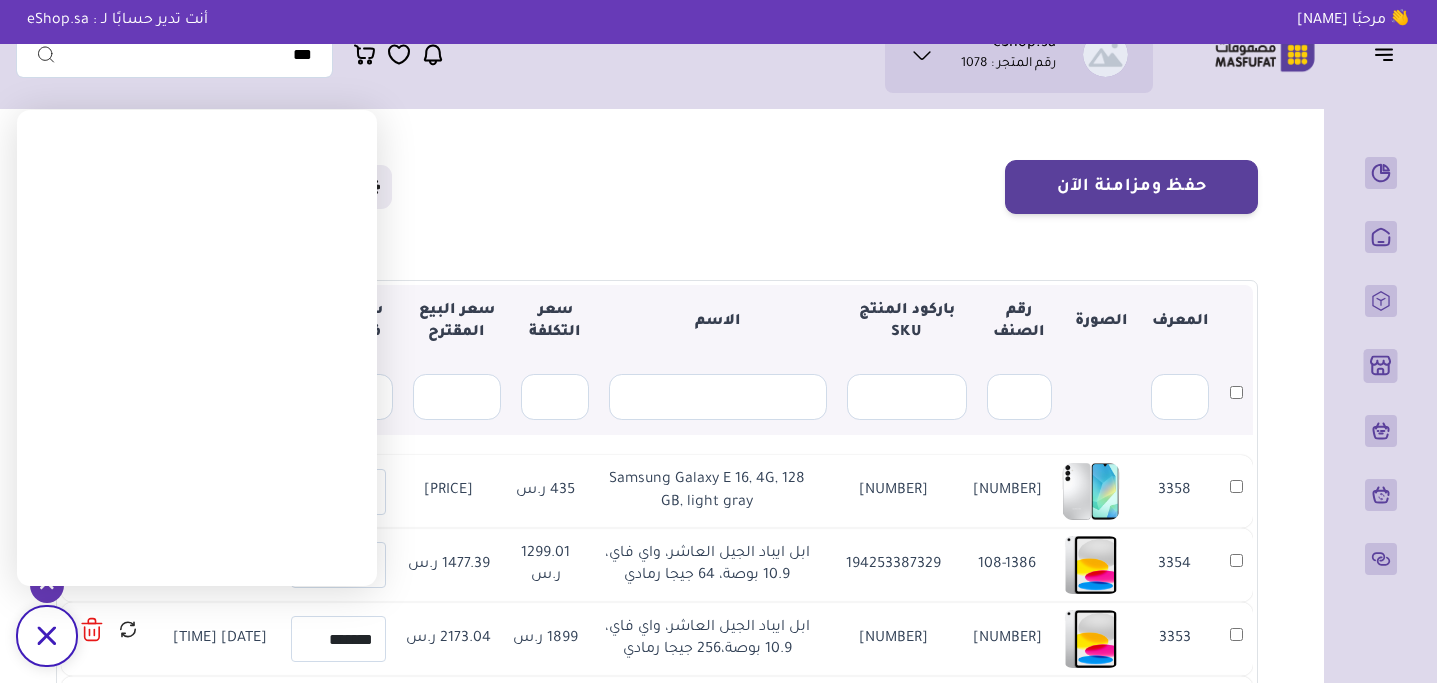 click on "حفظ ومزامنة الآن
إعدادات المزامنة
حفظ
▼" at bounding box center (657, 568) 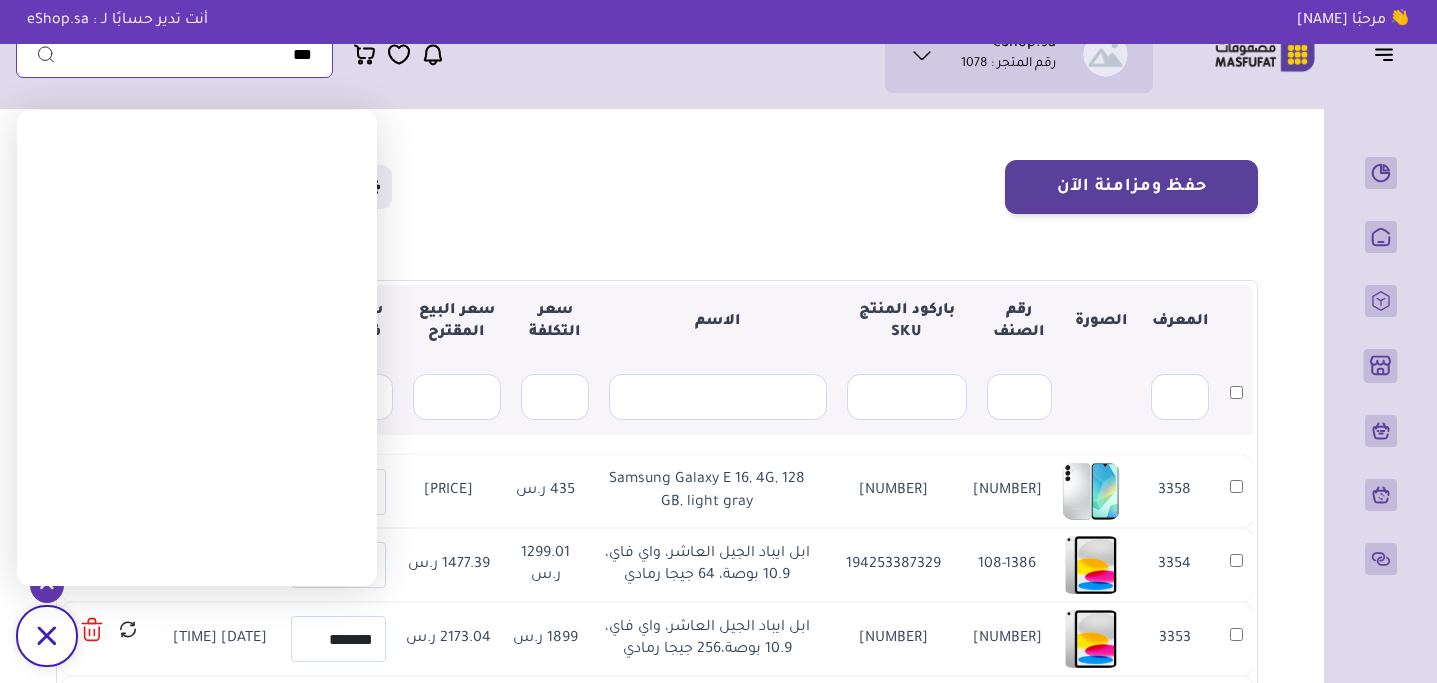 click at bounding box center [174, 55] 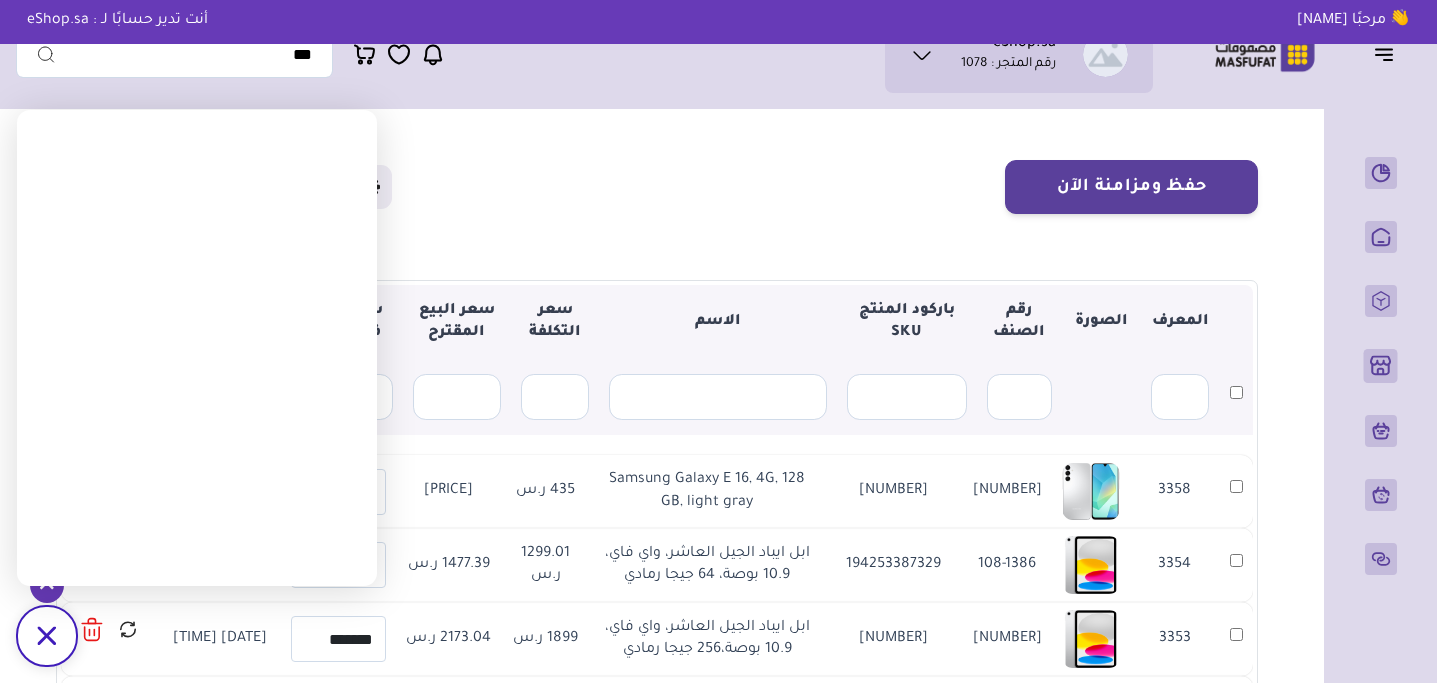 click on "متجري
المنتجات المختارة
المنتجات المتزامنة
المنتجات غير المتزامنة
حفظ ومزامنة الآن
▼   ***" at bounding box center [657, 516] 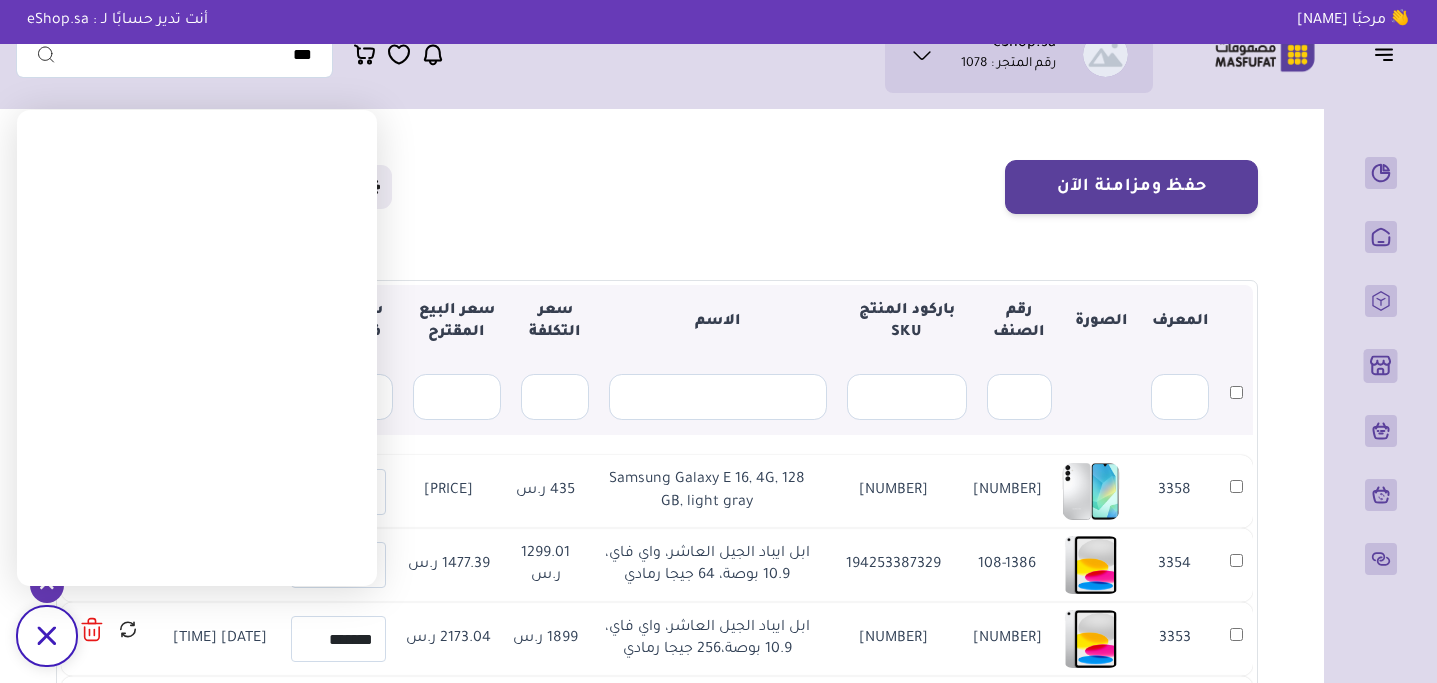 click on "477.39 ر.س" at bounding box center [449, 492] 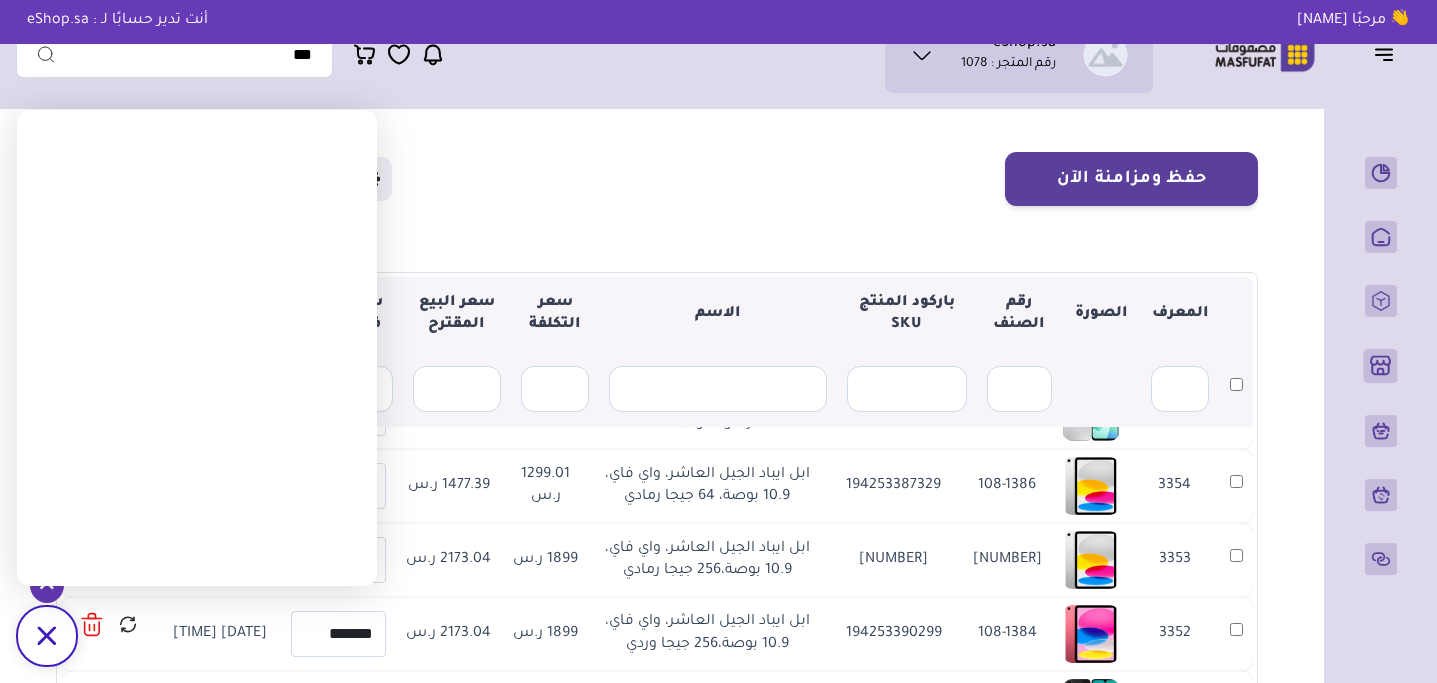 scroll, scrollTop: 0, scrollLeft: 0, axis: both 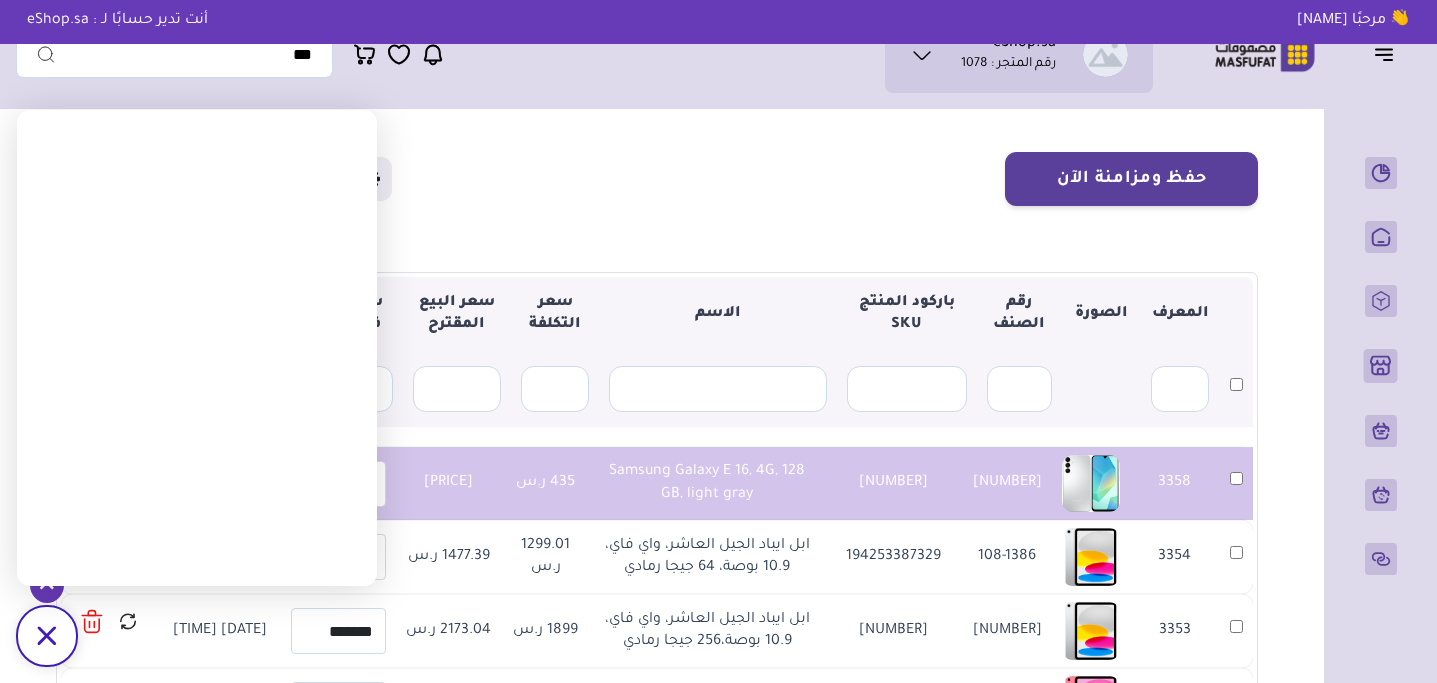 click on "/svg>" at bounding box center (47, 636) 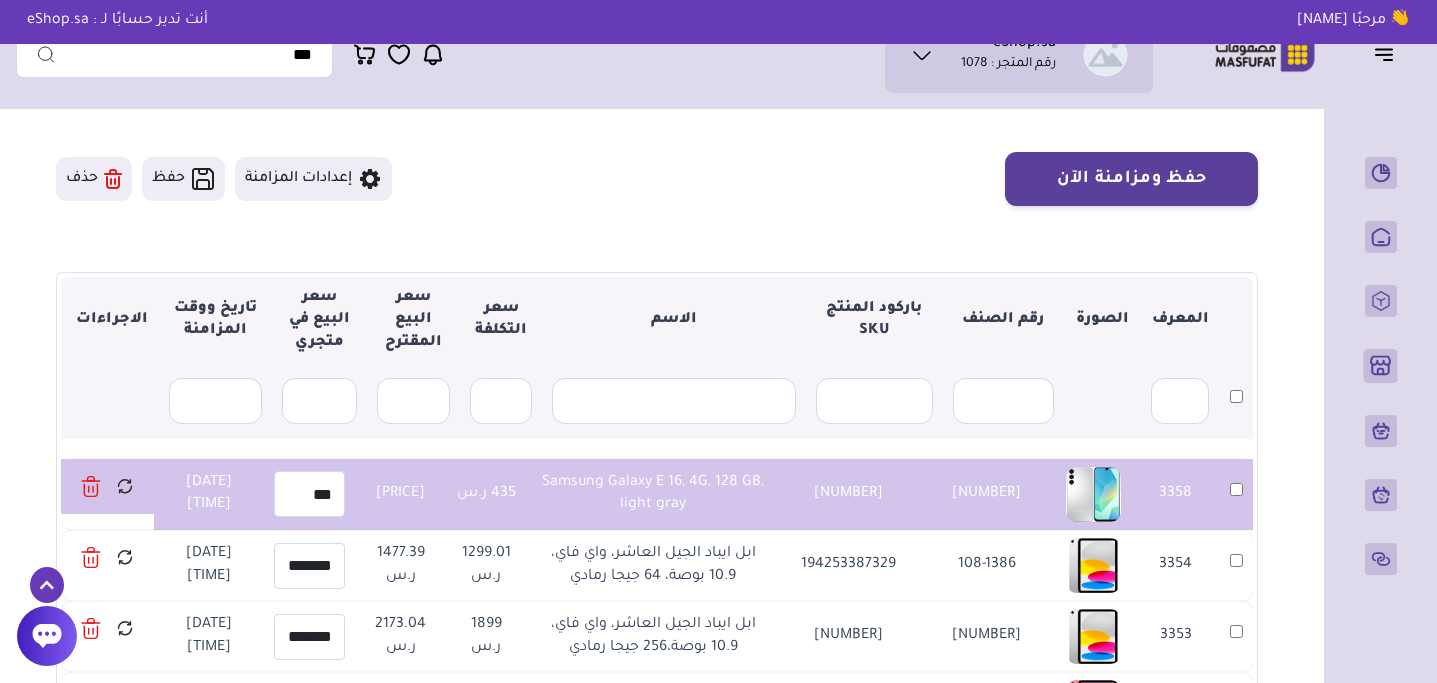 click on "إعدادات المزامنة" at bounding box center (313, 179) 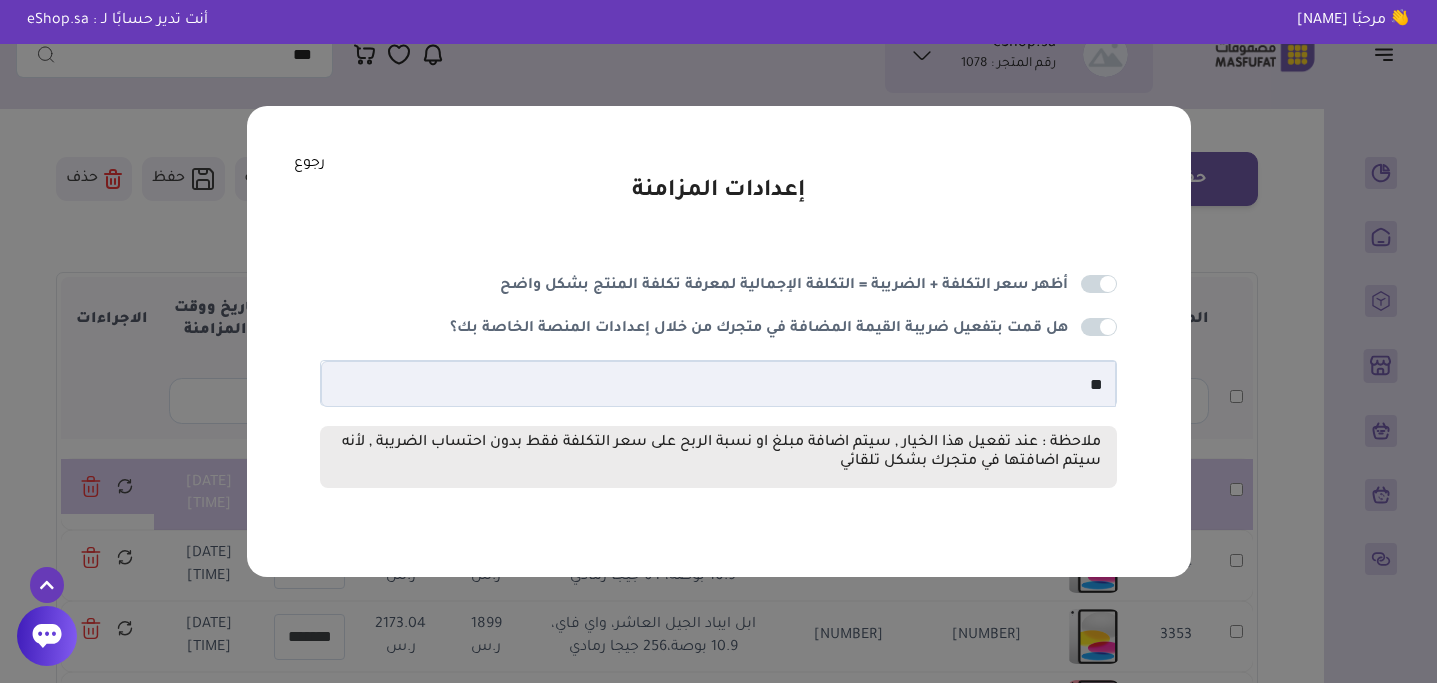 click on "رجوع" at bounding box center [309, 164] 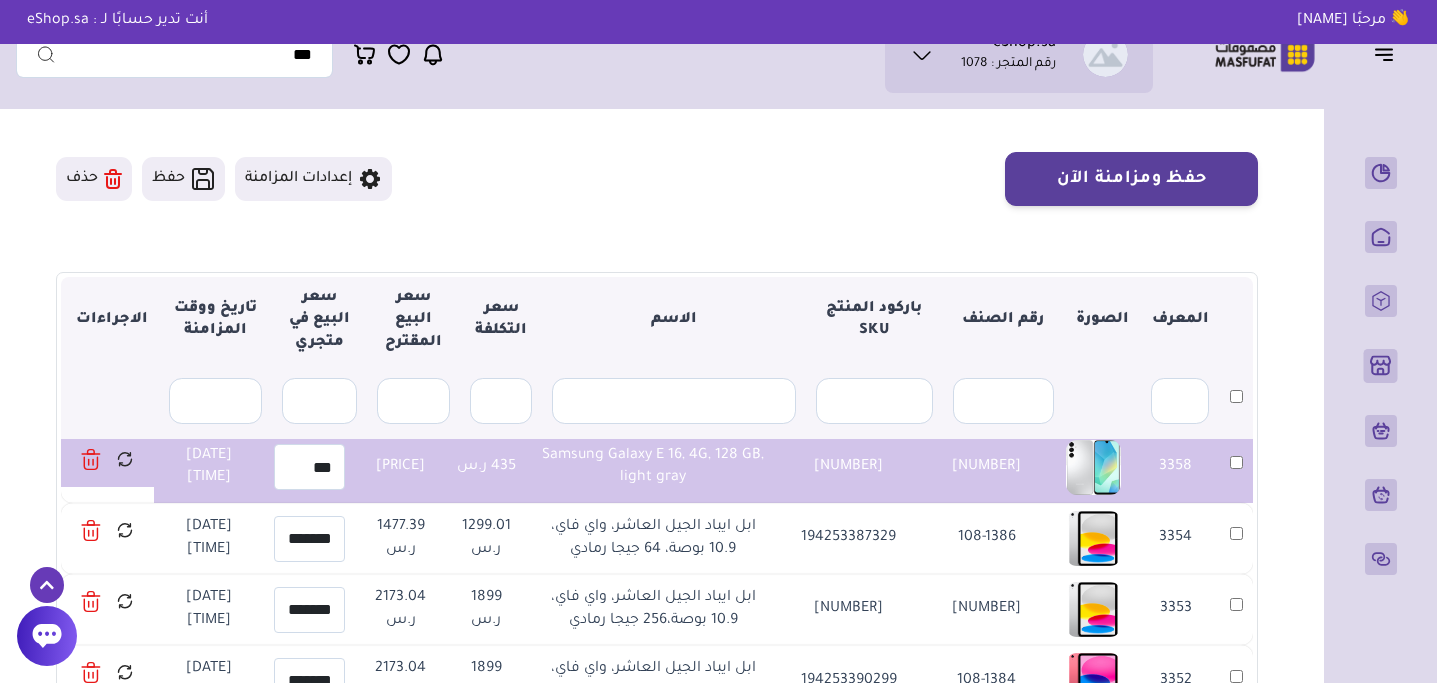 scroll, scrollTop: 0, scrollLeft: 0, axis: both 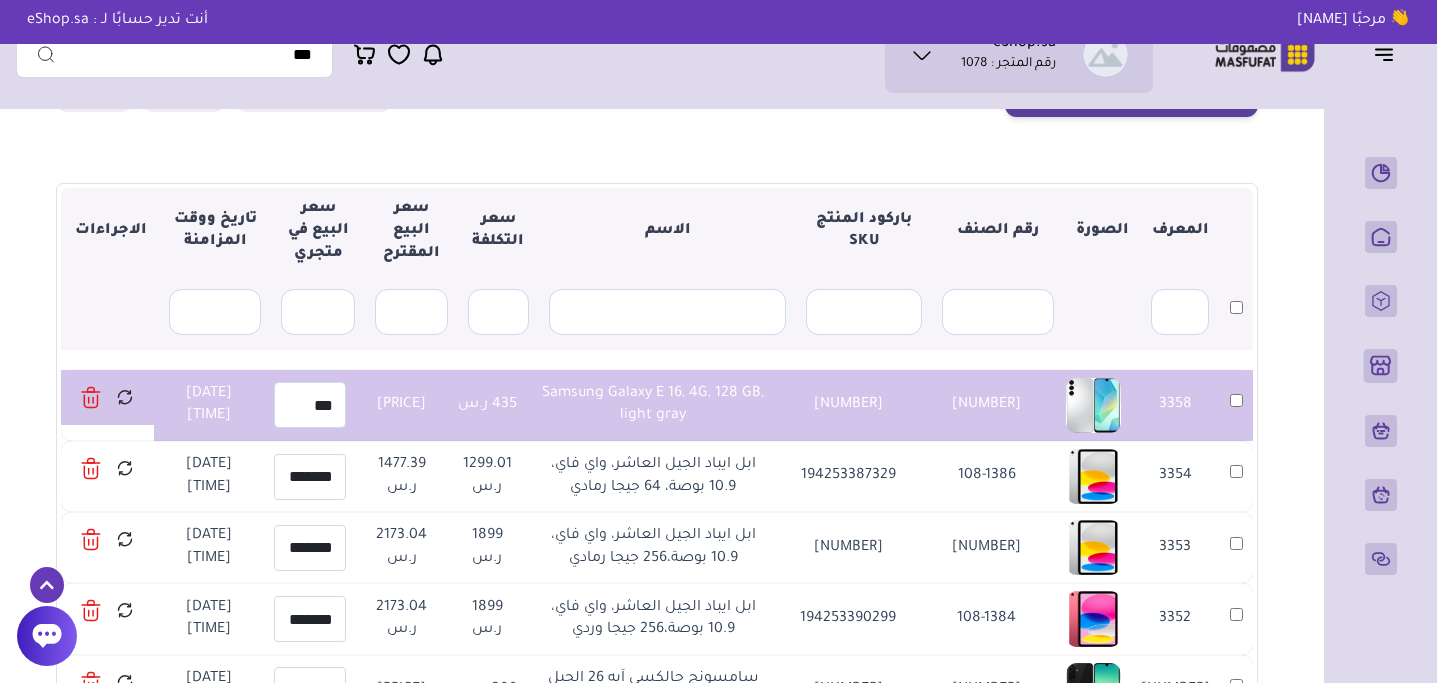 click 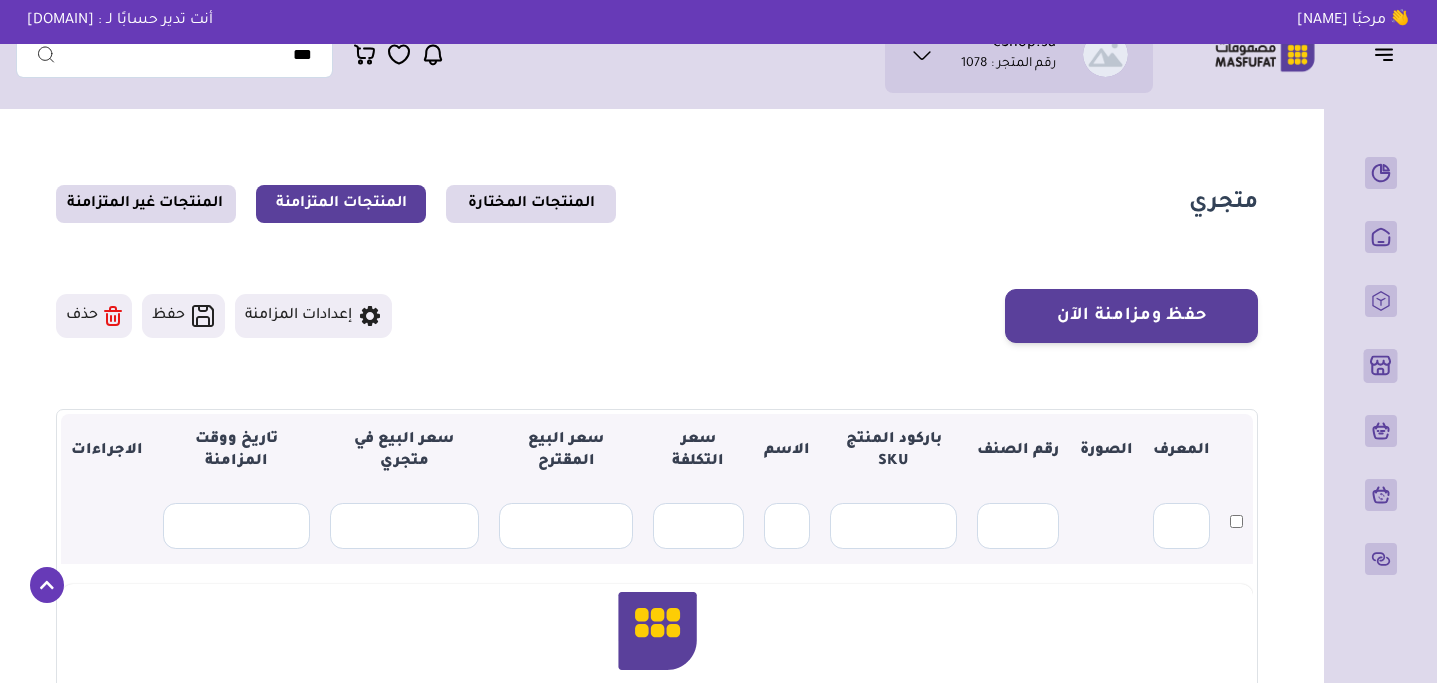 scroll, scrollTop: 226, scrollLeft: 0, axis: vertical 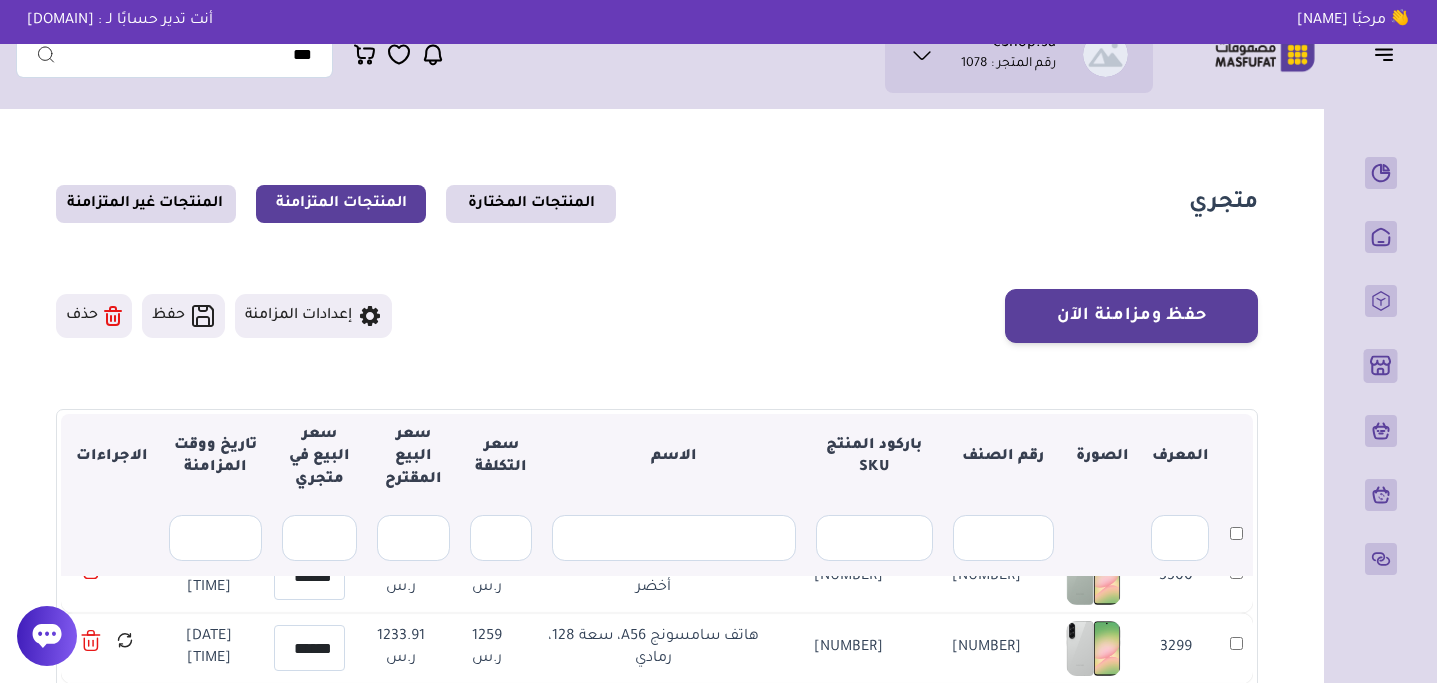 click at bounding box center [1180, 538] 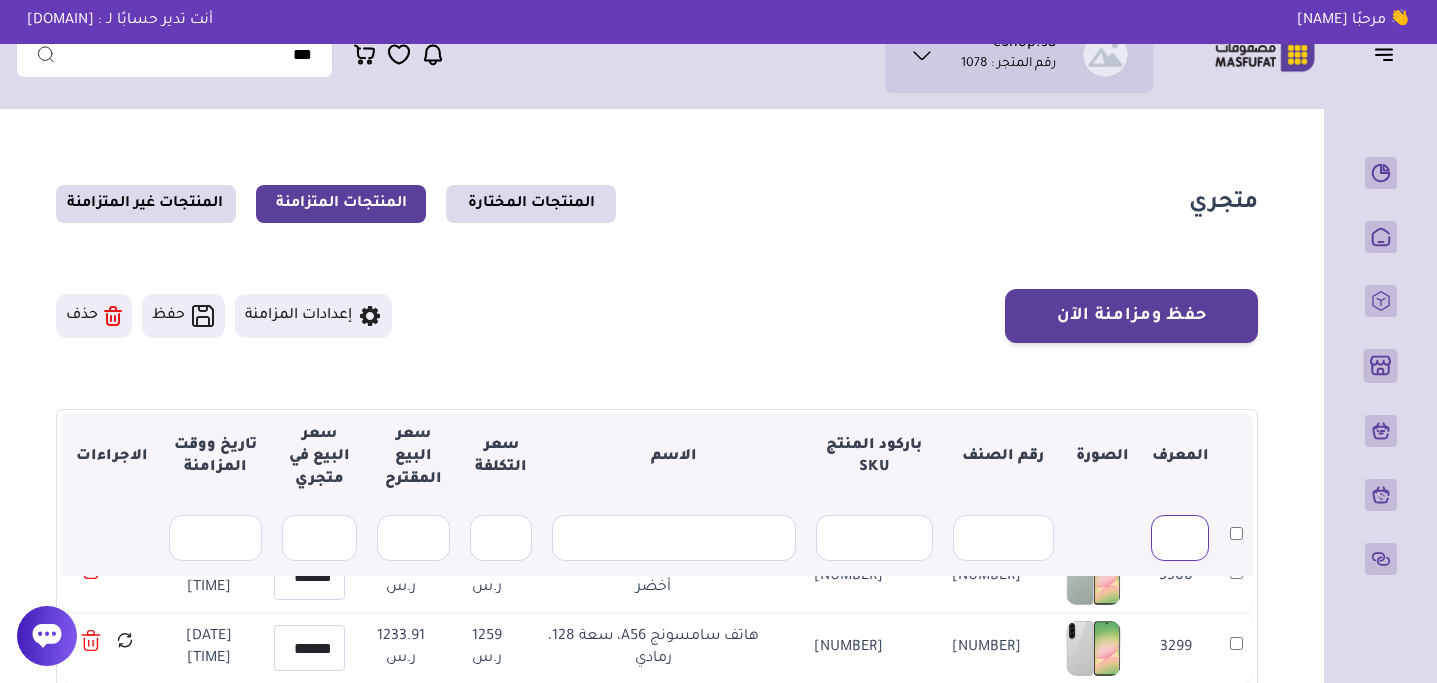 click at bounding box center (1180, 538) 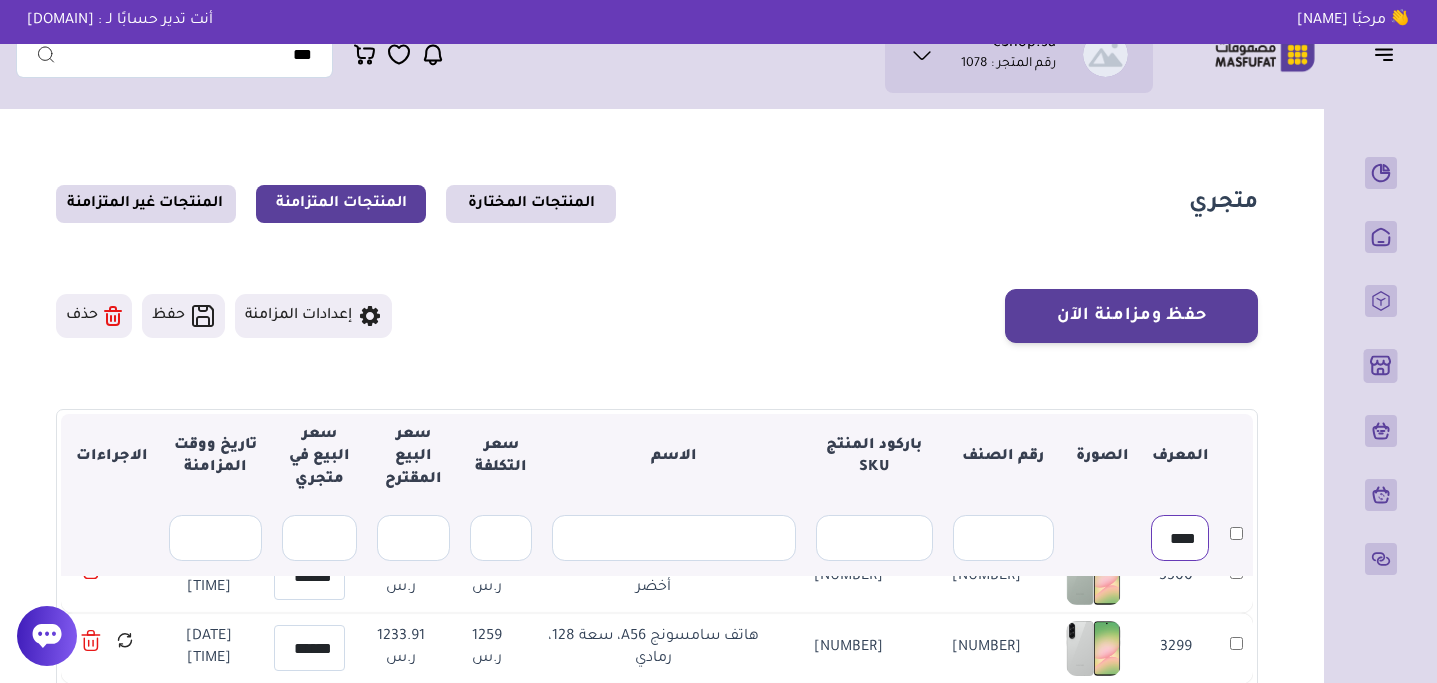 type on "****" 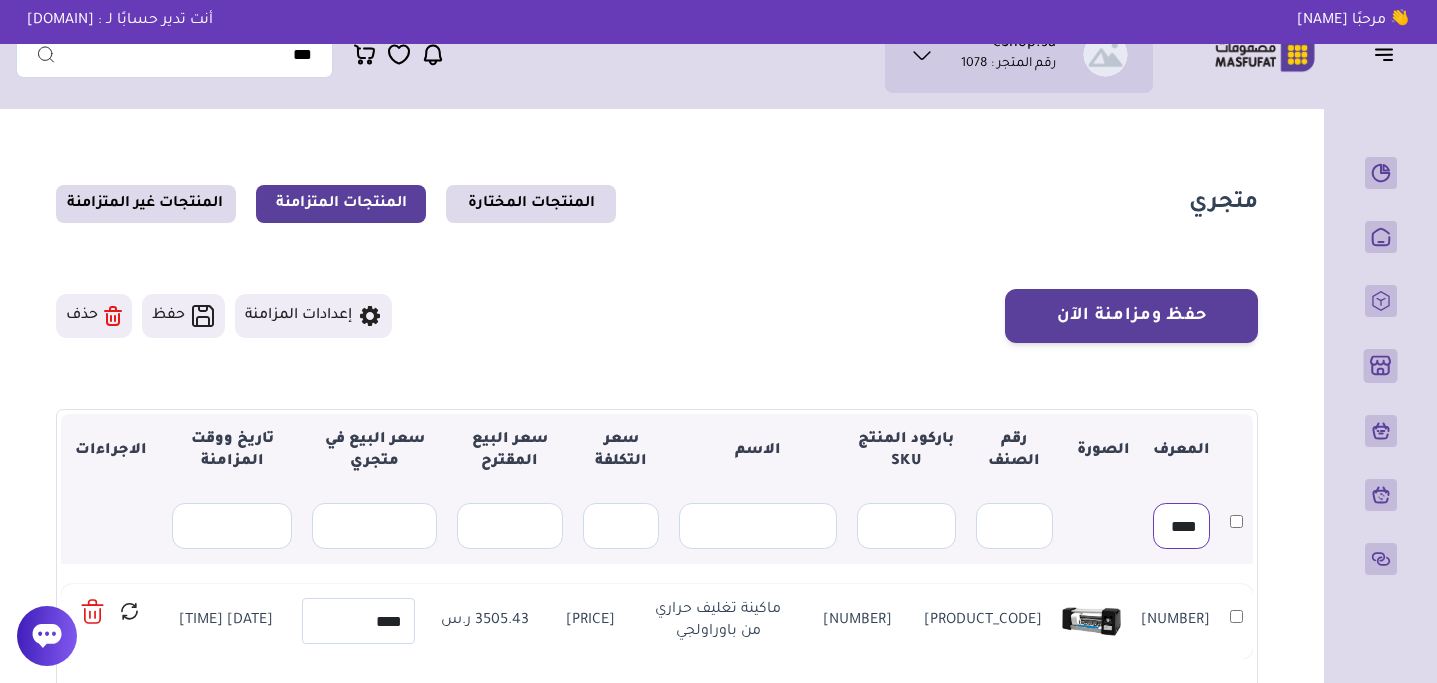 scroll, scrollTop: 0, scrollLeft: 0, axis: both 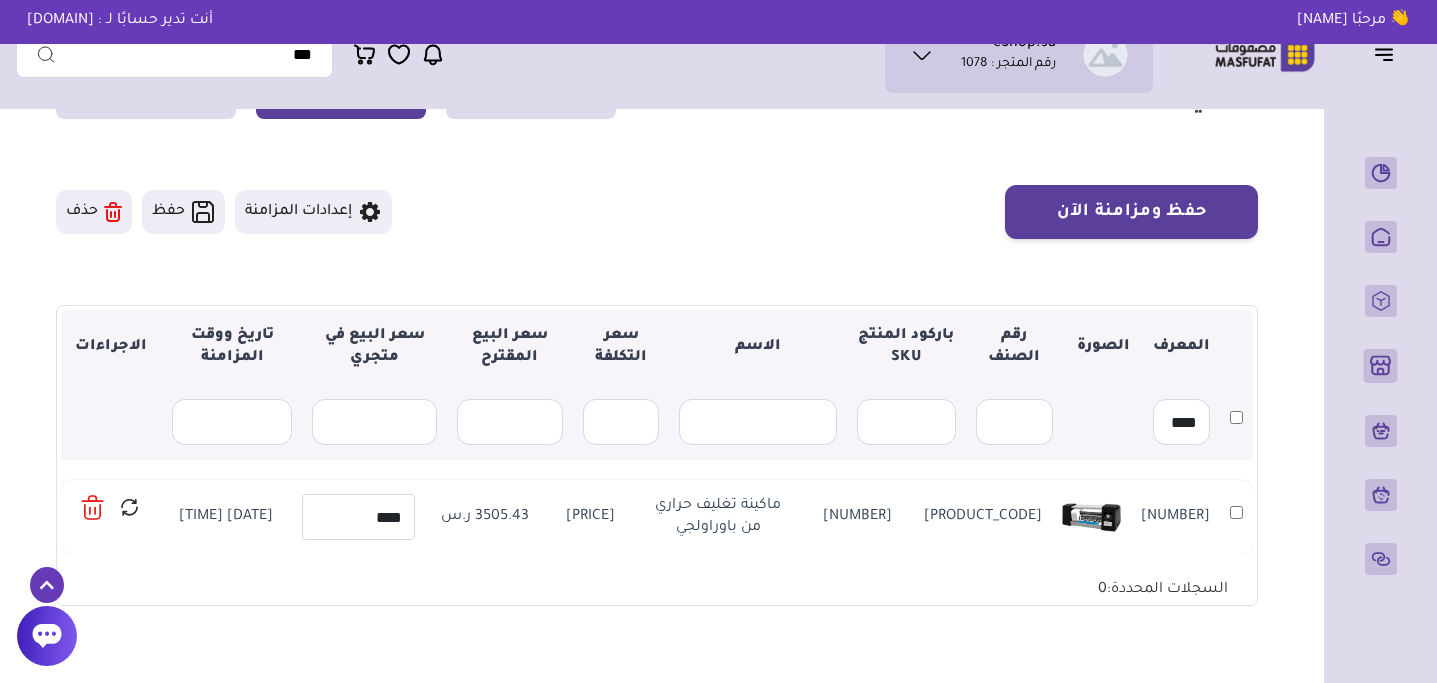 click 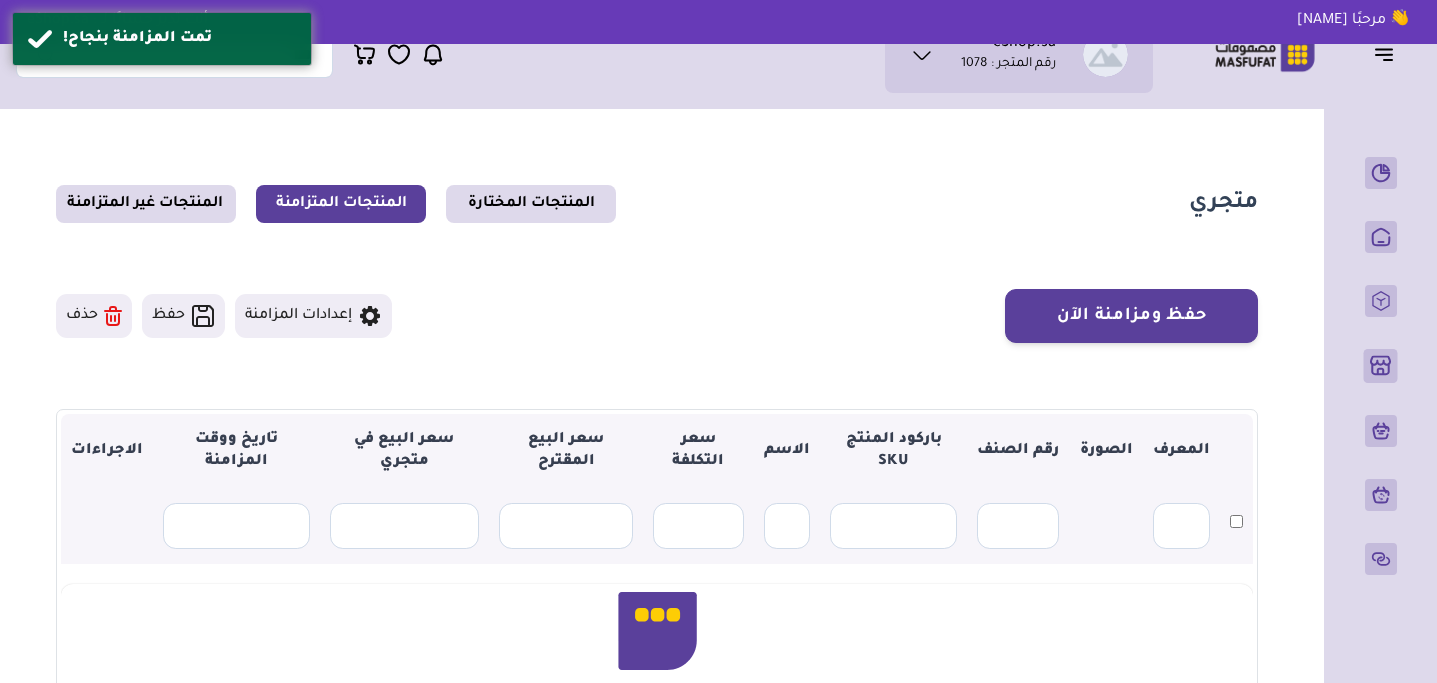 scroll, scrollTop: 104, scrollLeft: 0, axis: vertical 